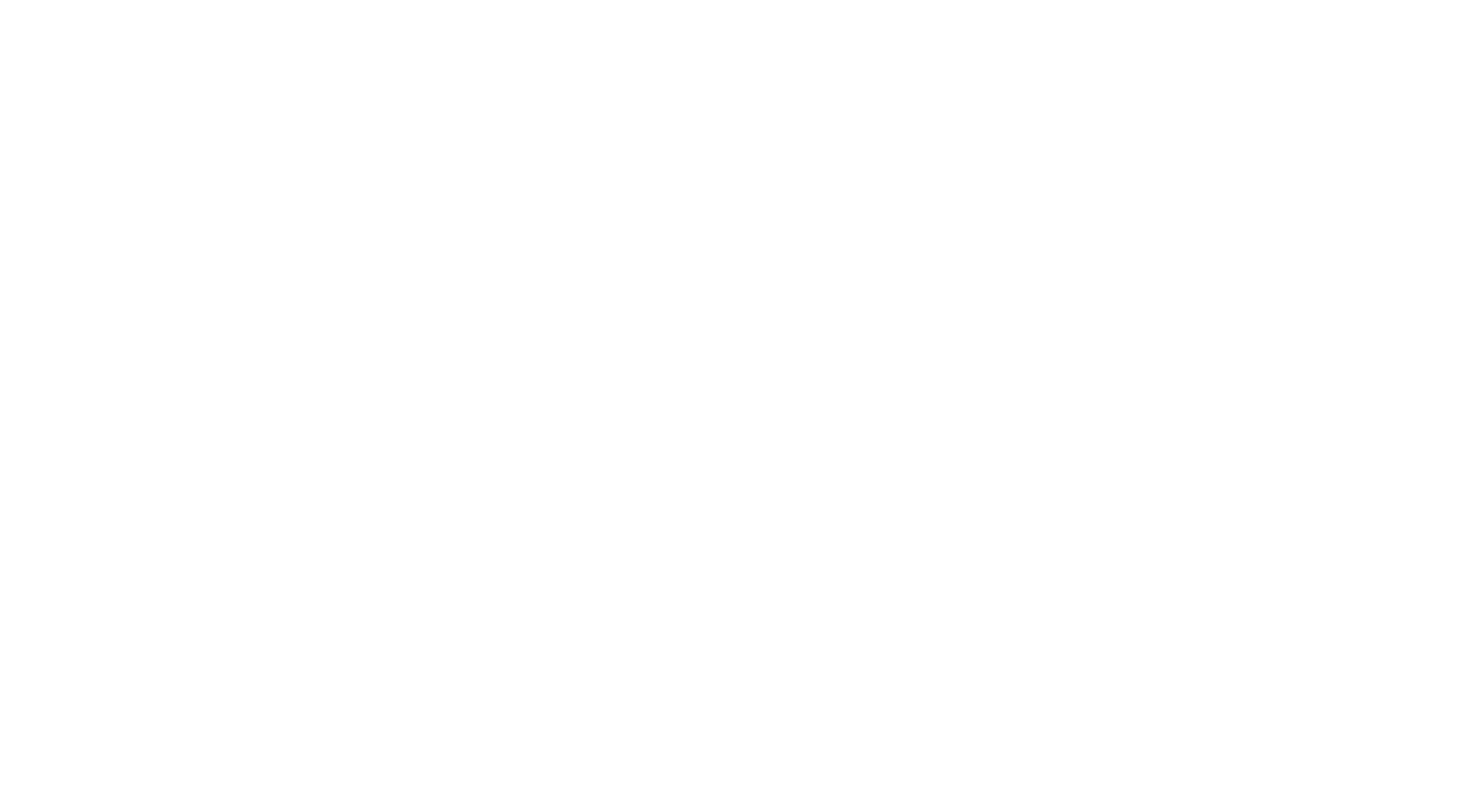 scroll, scrollTop: 0, scrollLeft: 0, axis: both 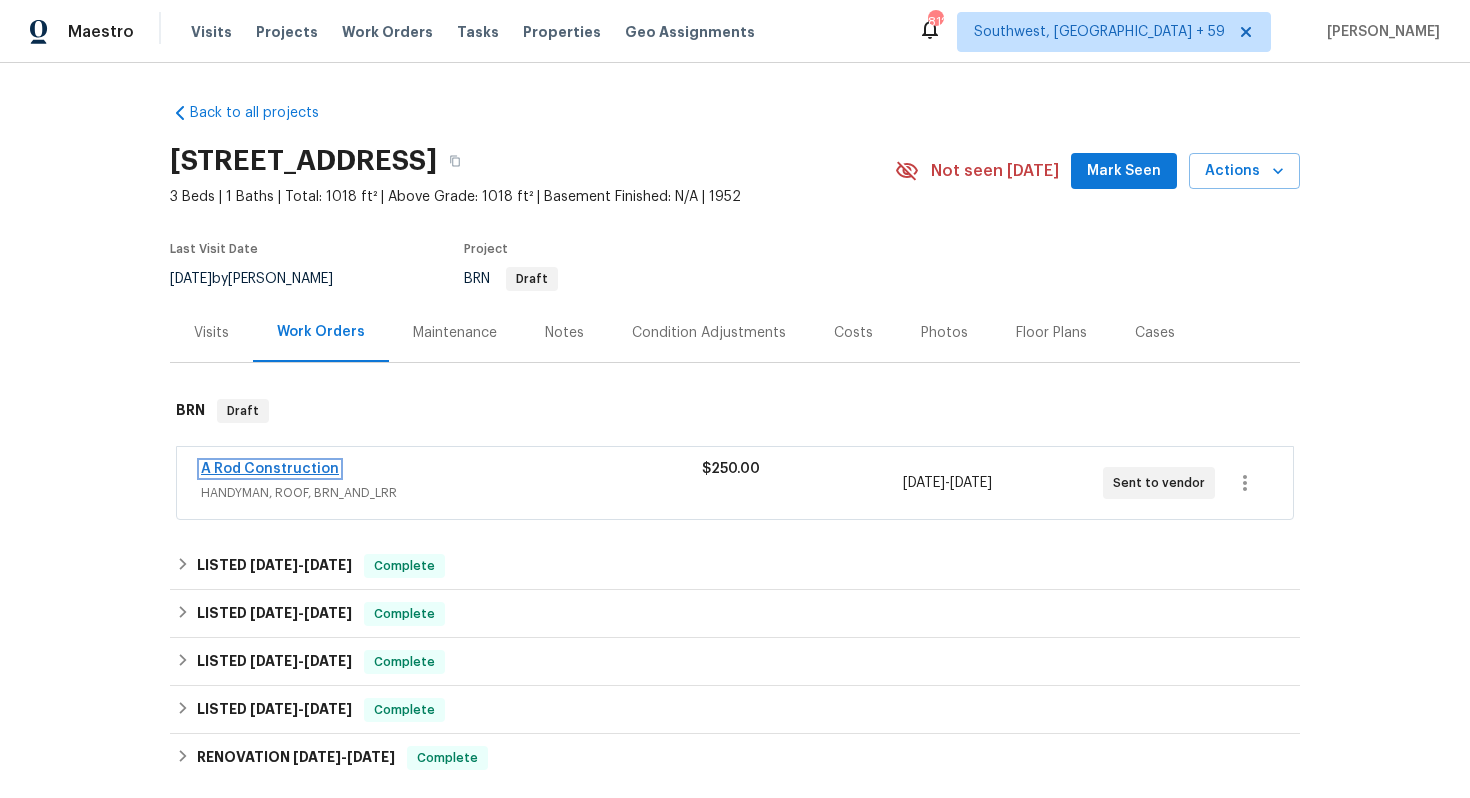 click on "A Rod Construction" at bounding box center (270, 469) 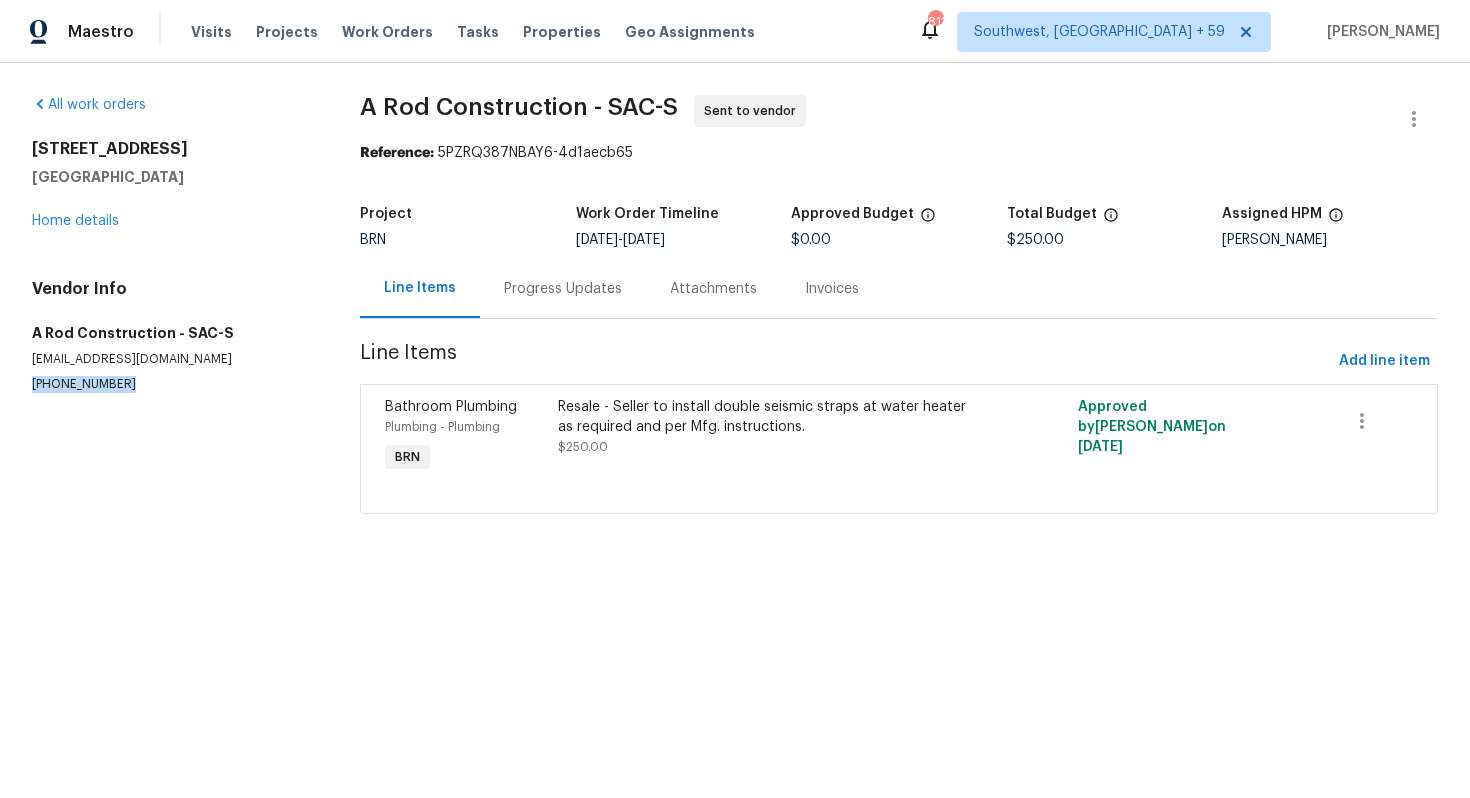 drag, startPoint x: 20, startPoint y: 378, endPoint x: 131, endPoint y: 380, distance: 111.01801 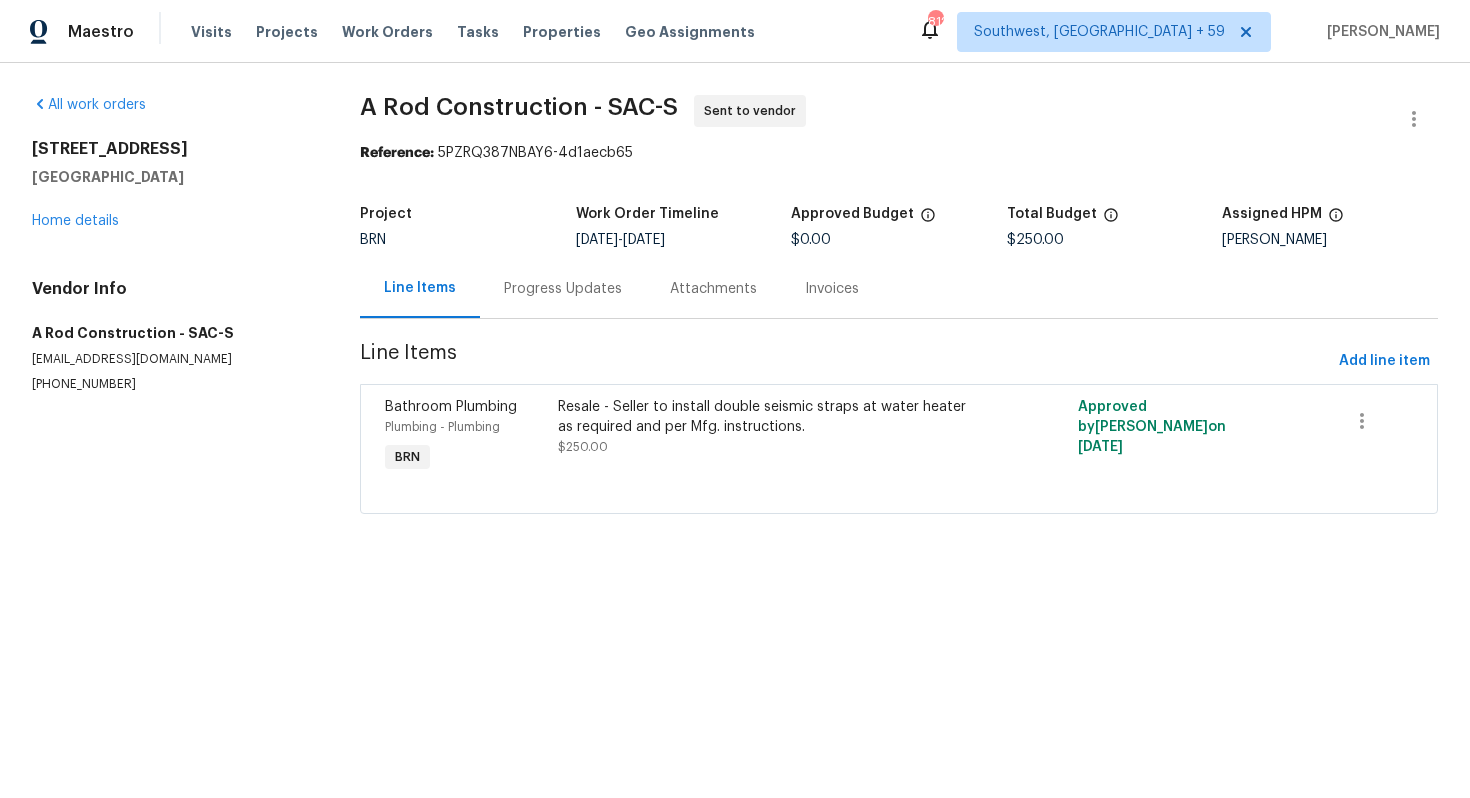 click on "Progress Updates" at bounding box center (563, 289) 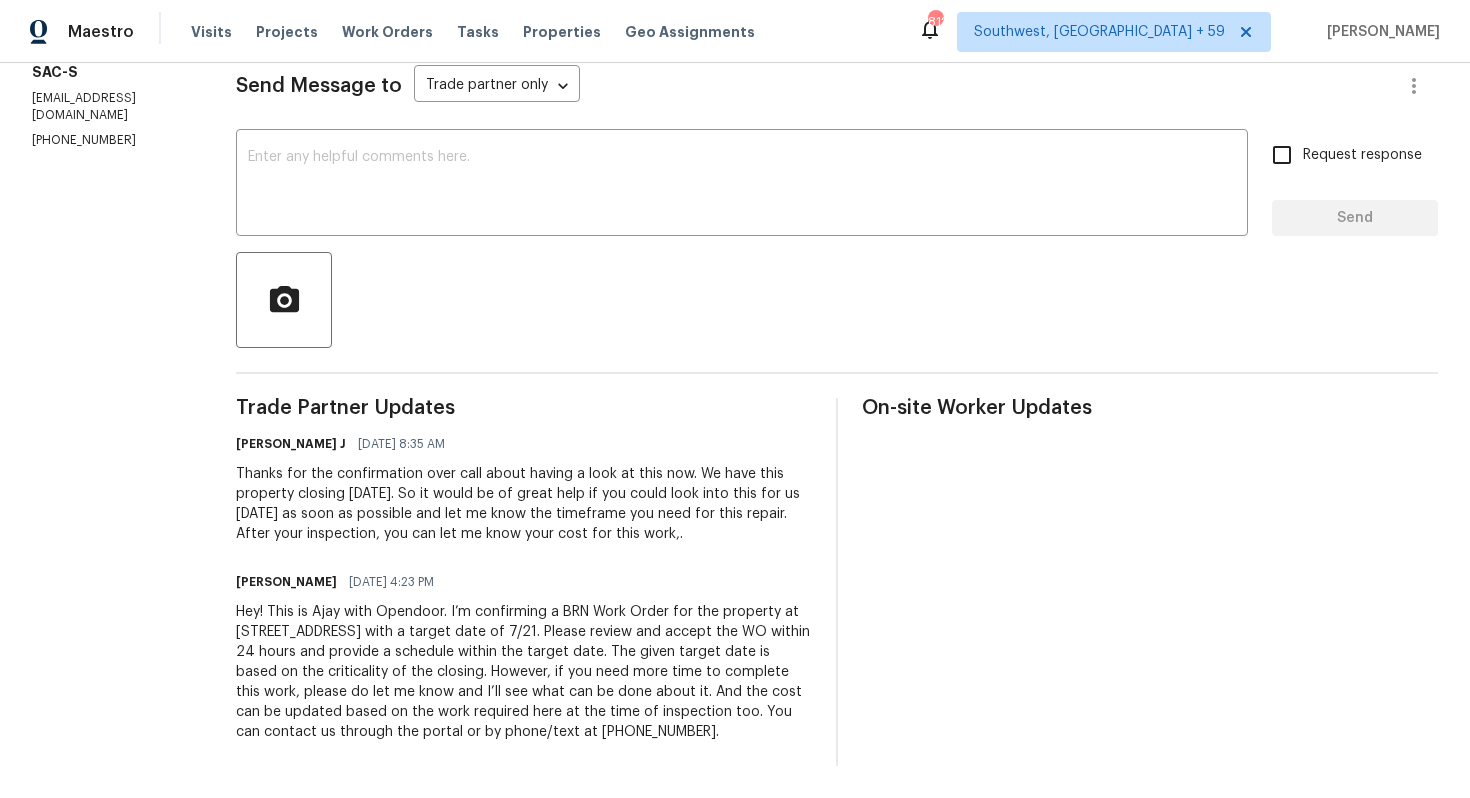 scroll, scrollTop: 0, scrollLeft: 0, axis: both 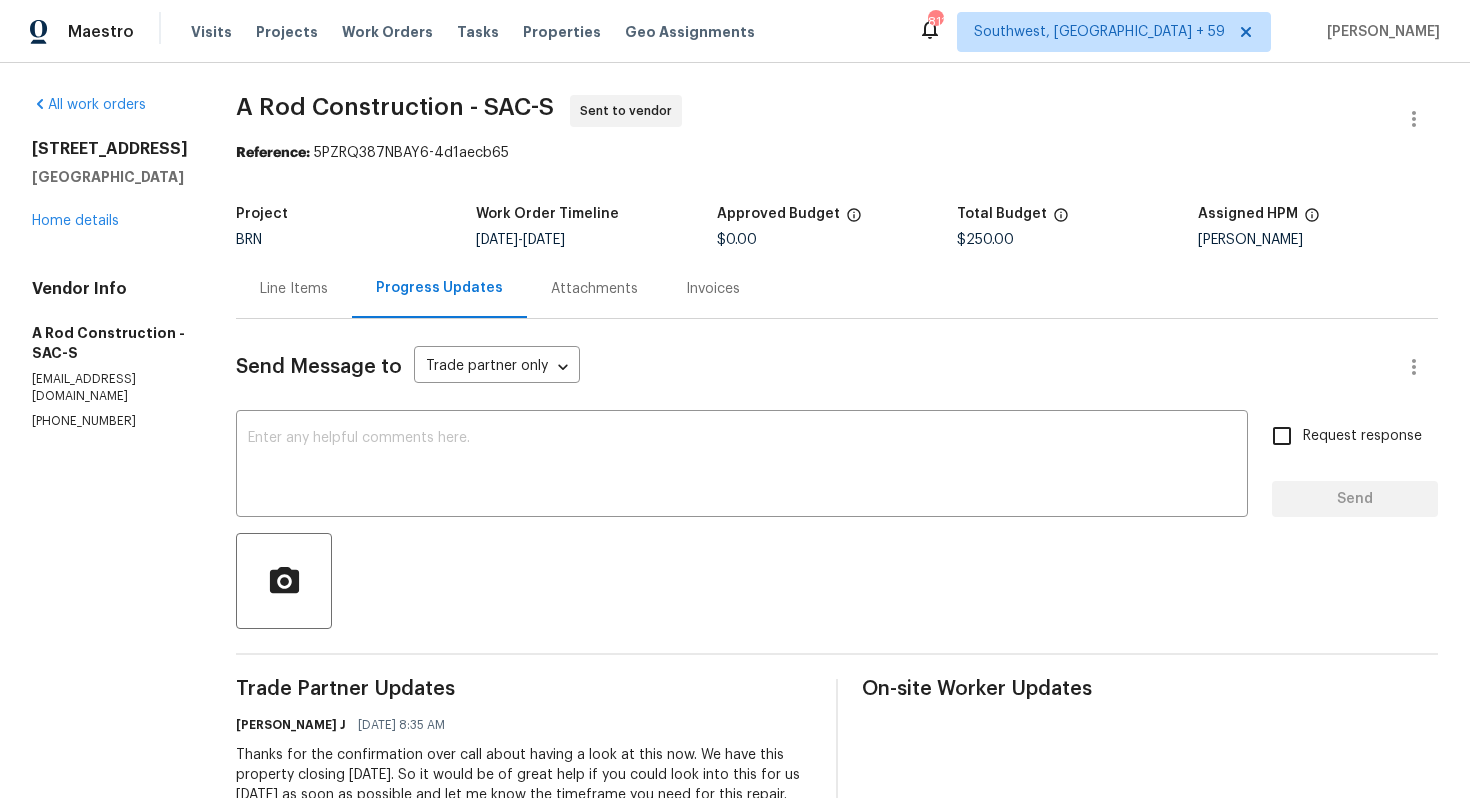 click on "Line Items" at bounding box center (294, 289) 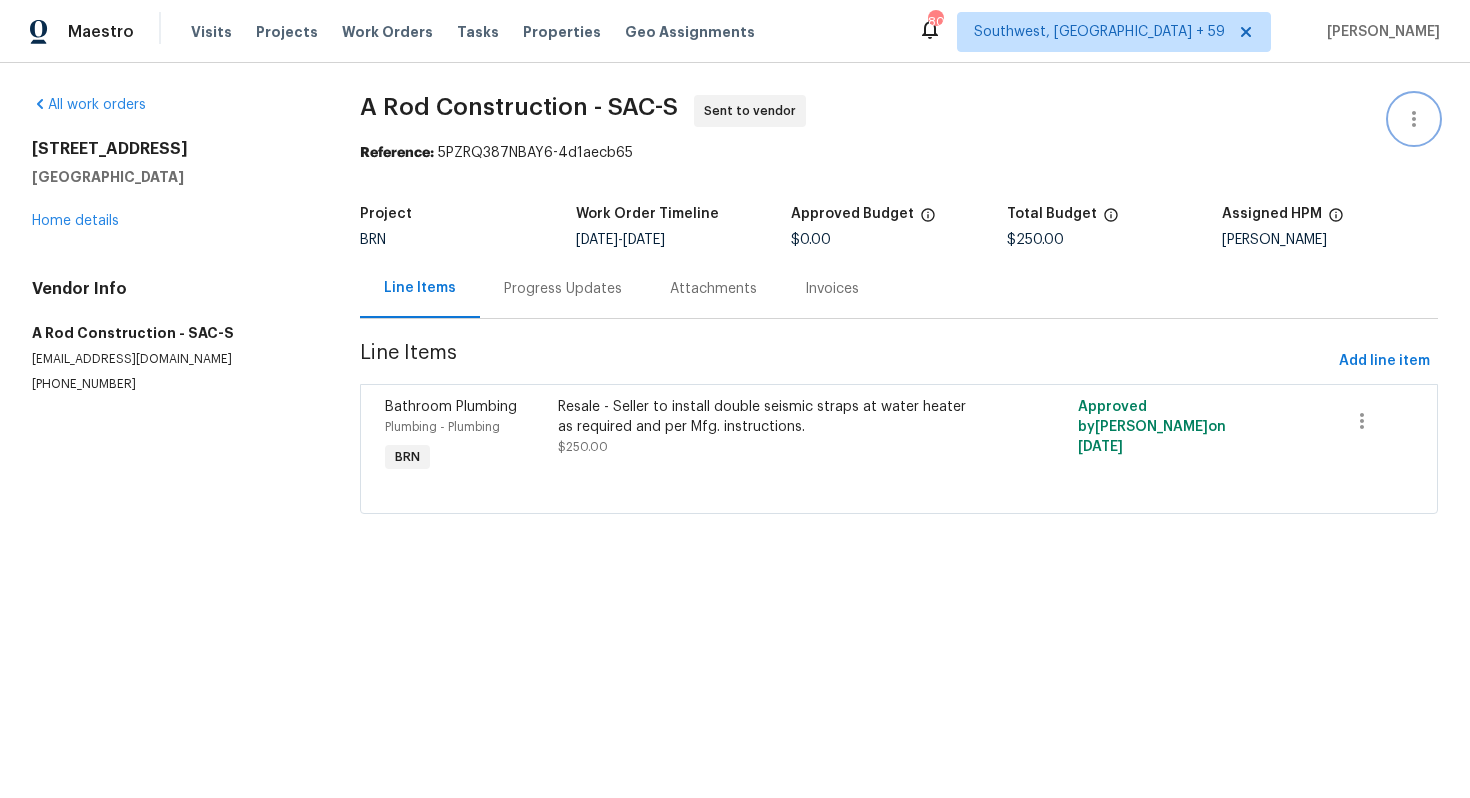 click 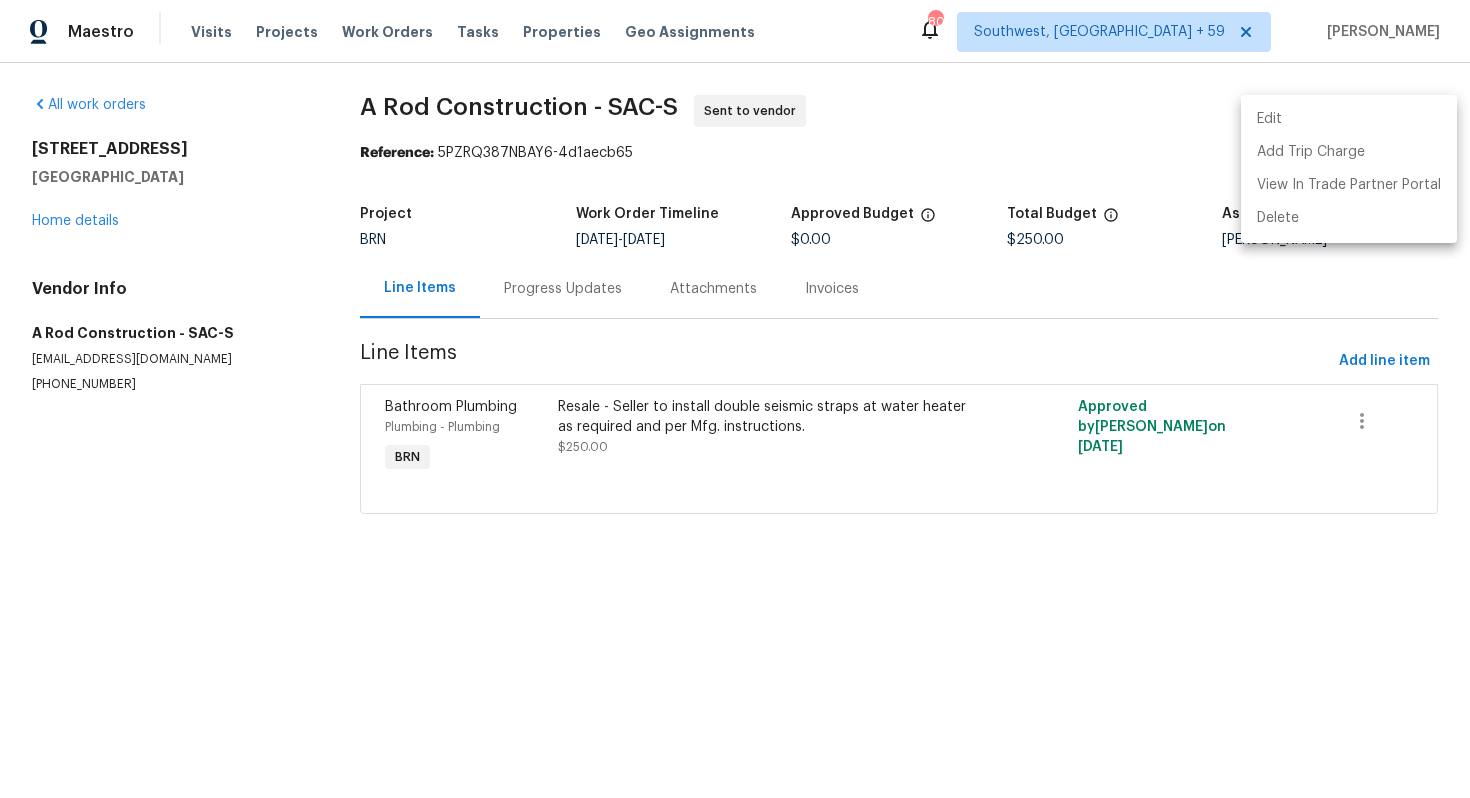 click on "Edit" at bounding box center (1349, 119) 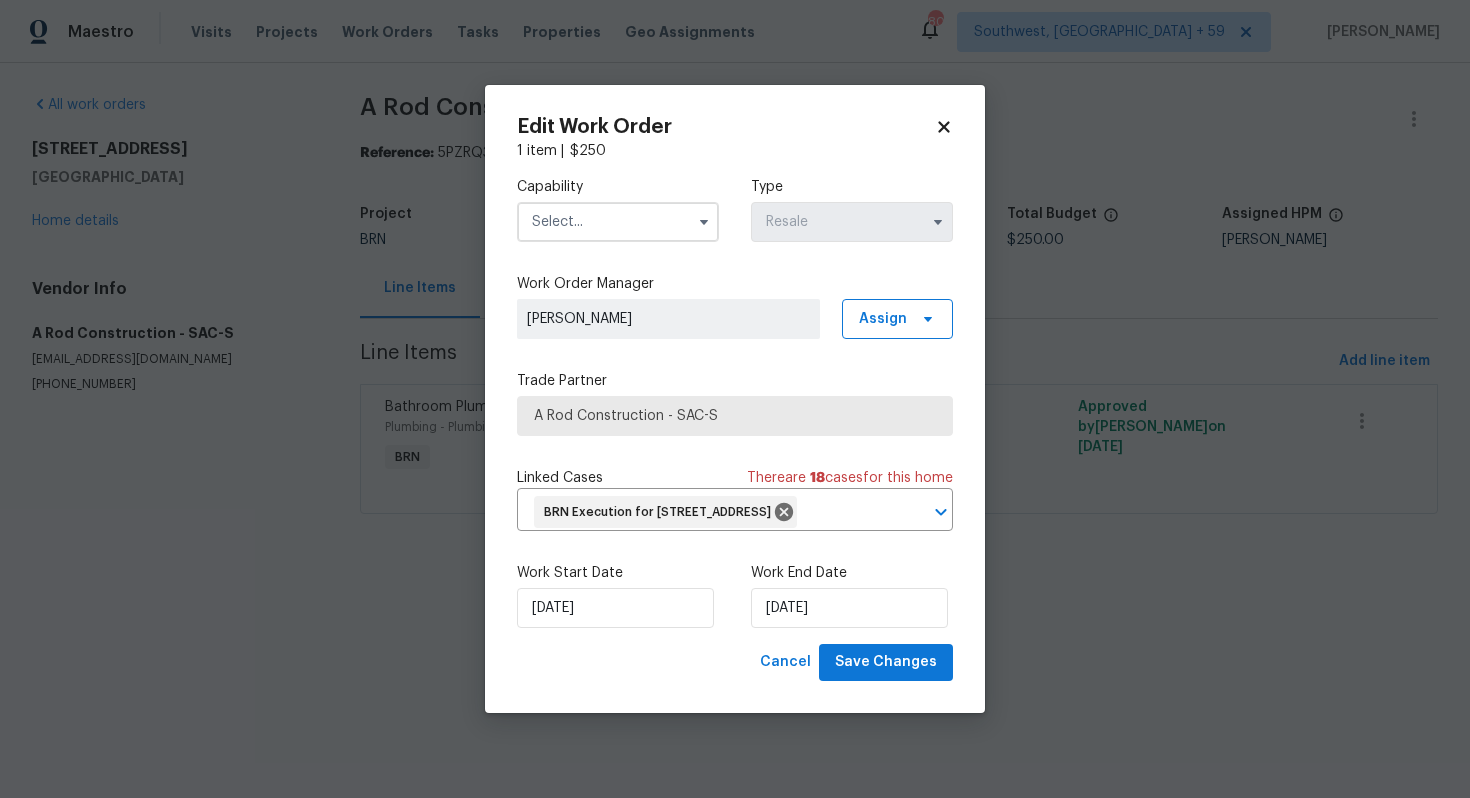 click at bounding box center (704, 222) 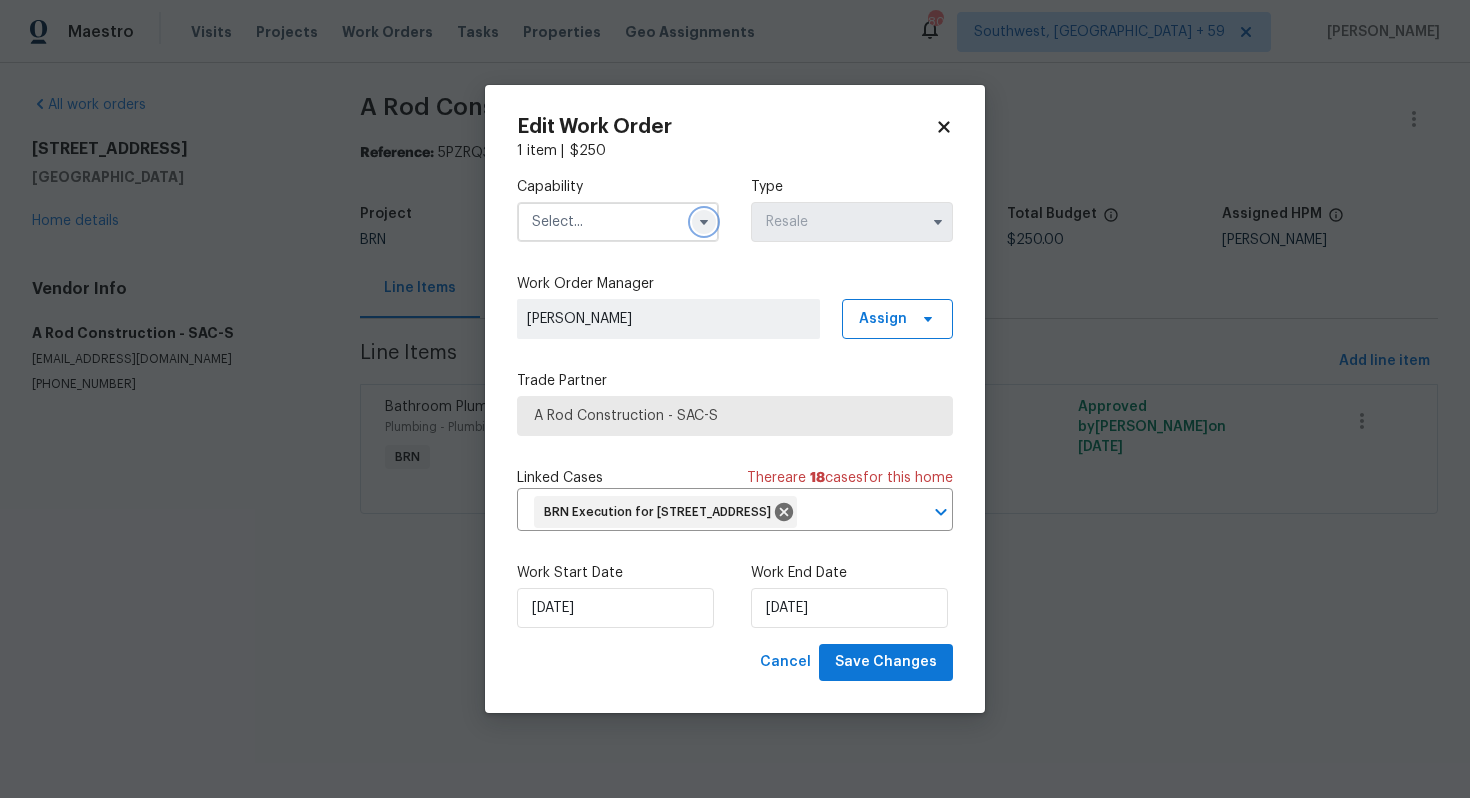 click 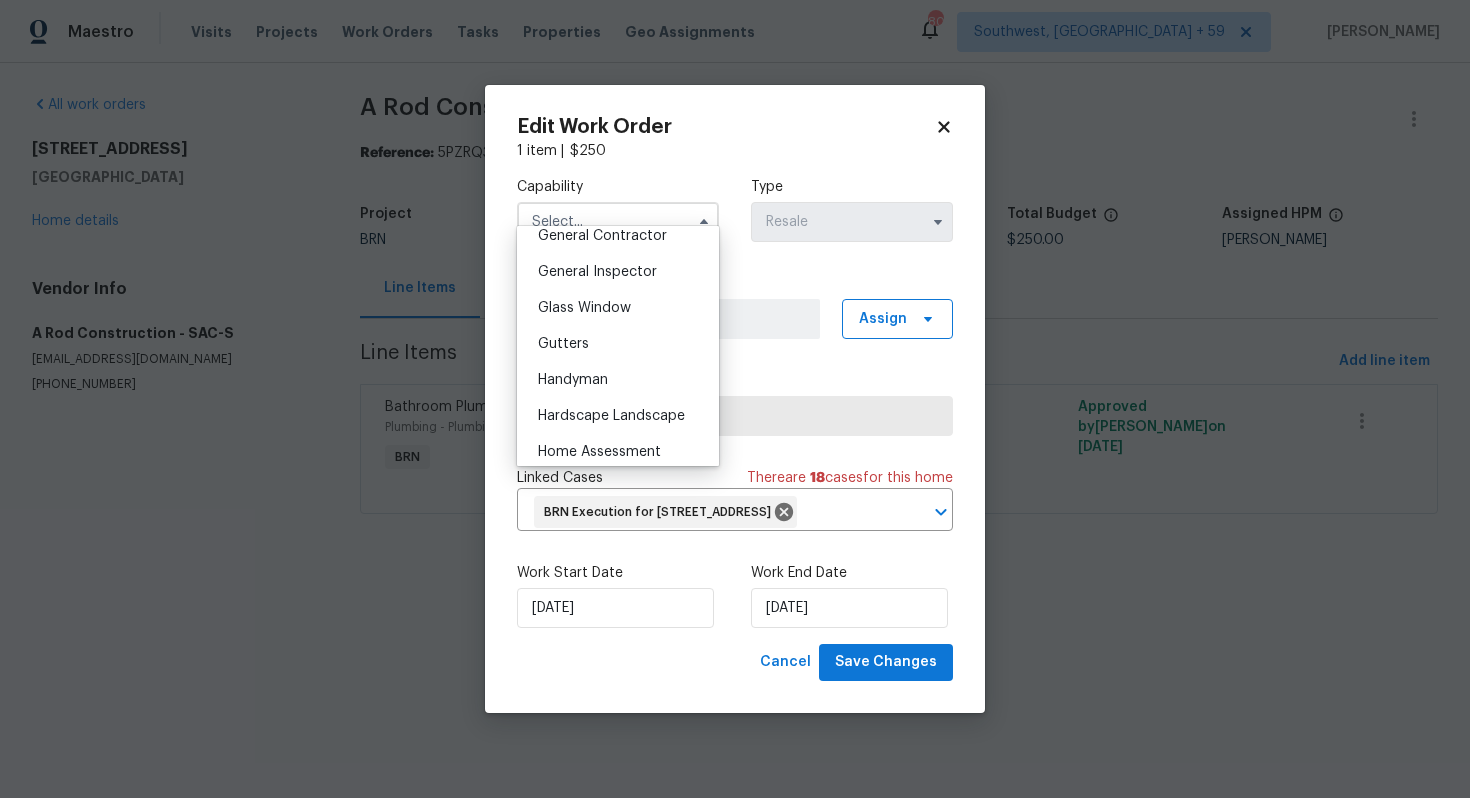 scroll, scrollTop: 943, scrollLeft: 0, axis: vertical 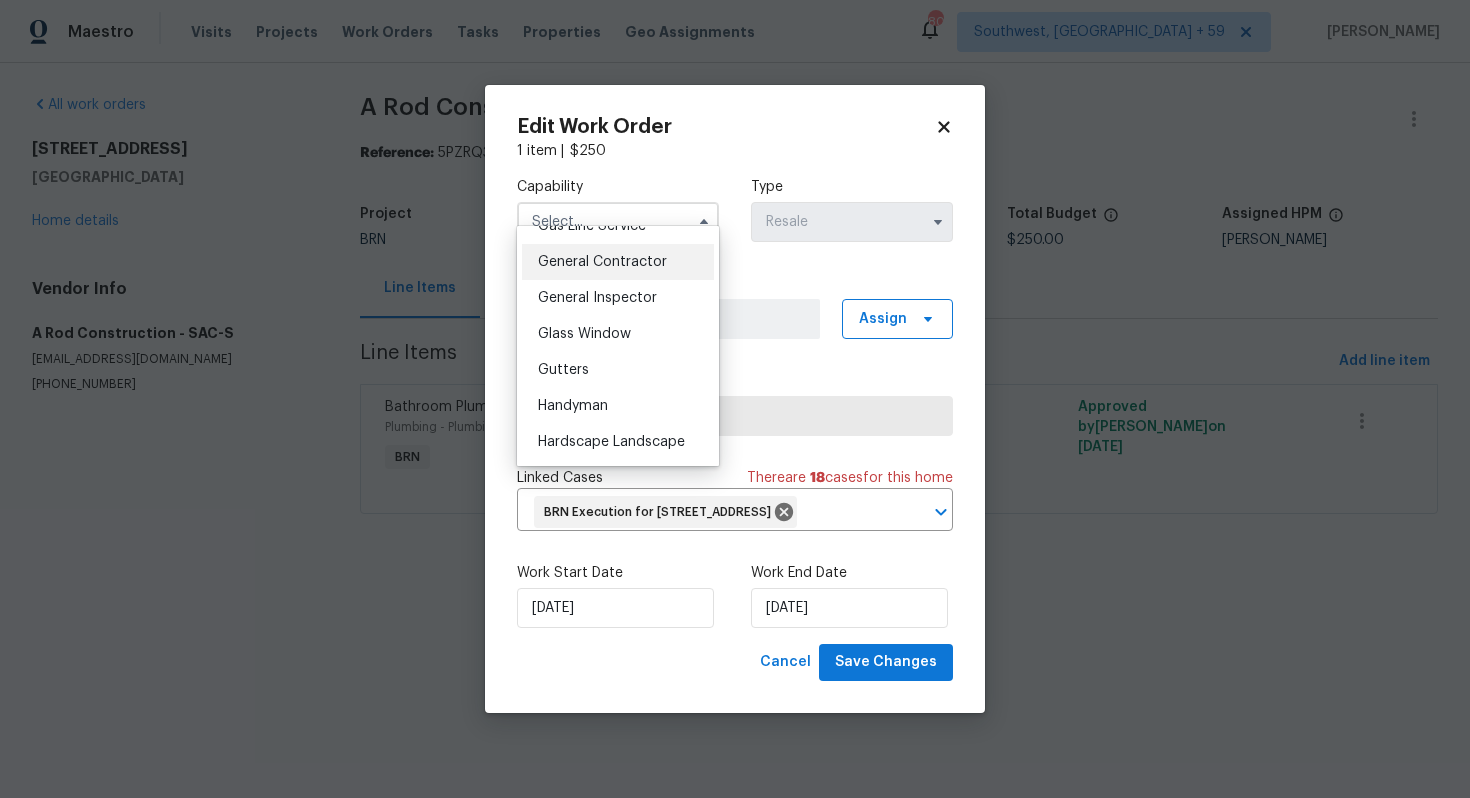 click on "General Contractor" at bounding box center [602, 262] 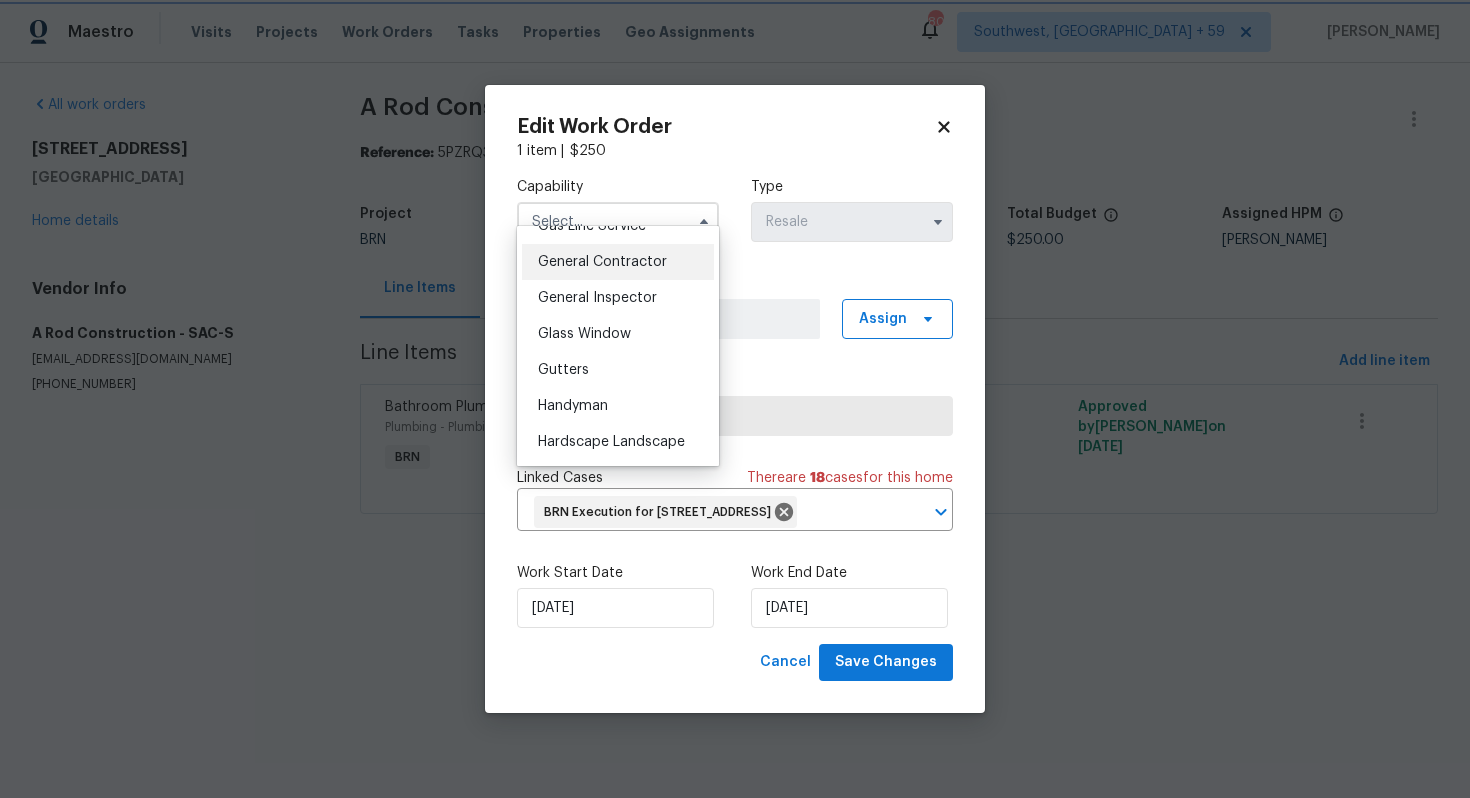 type on "General Contractor" 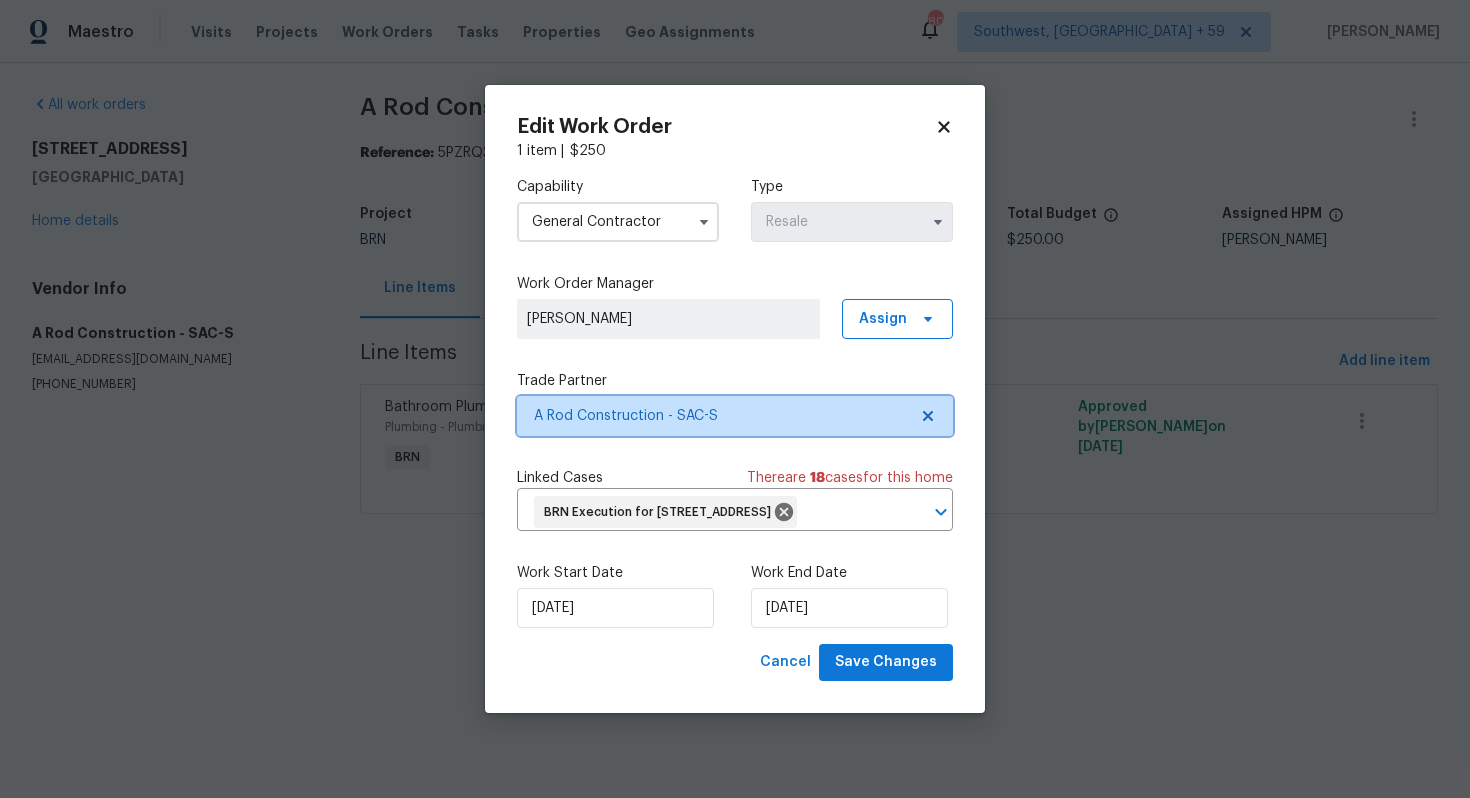 click 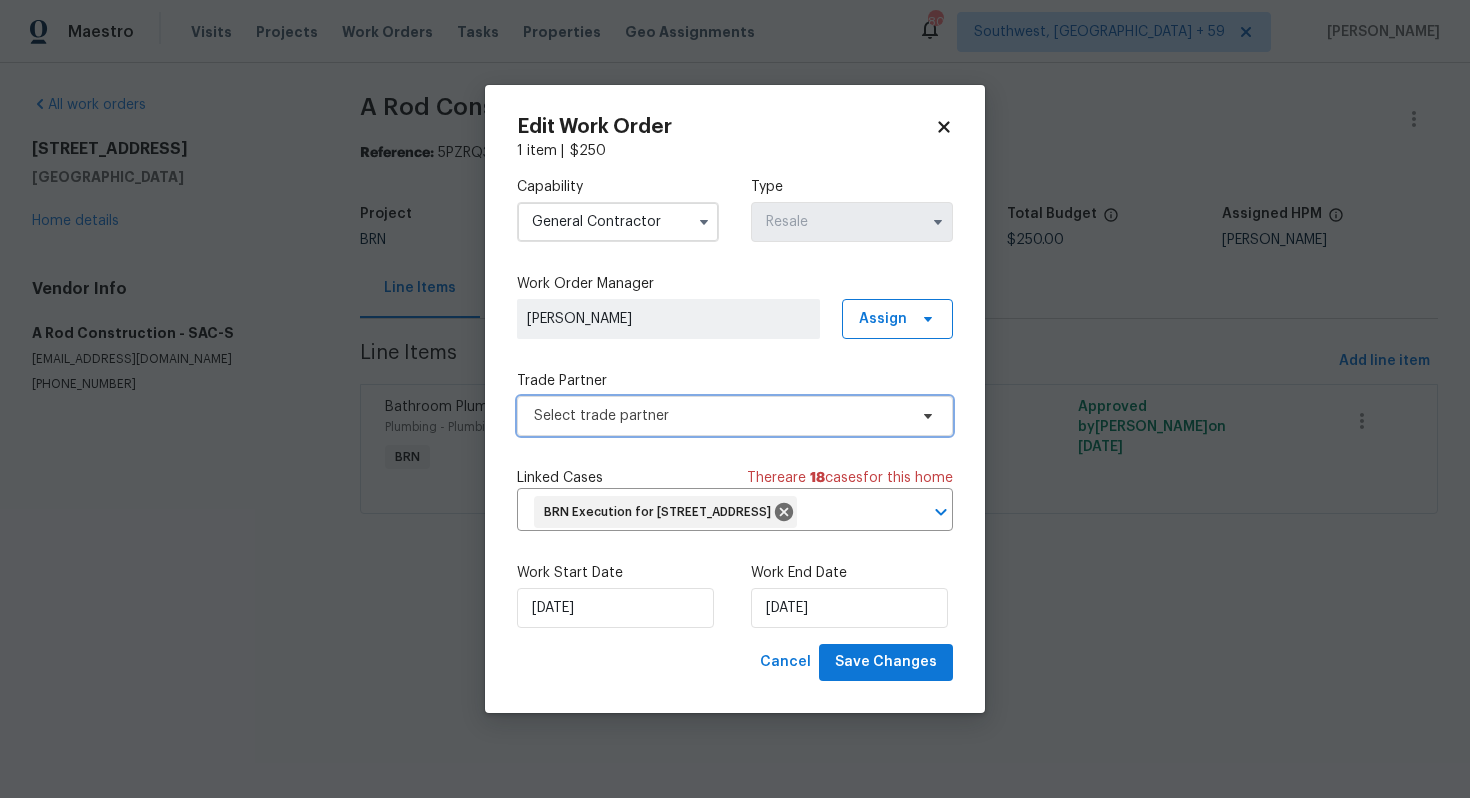 click on "Select trade partner" at bounding box center (735, 416) 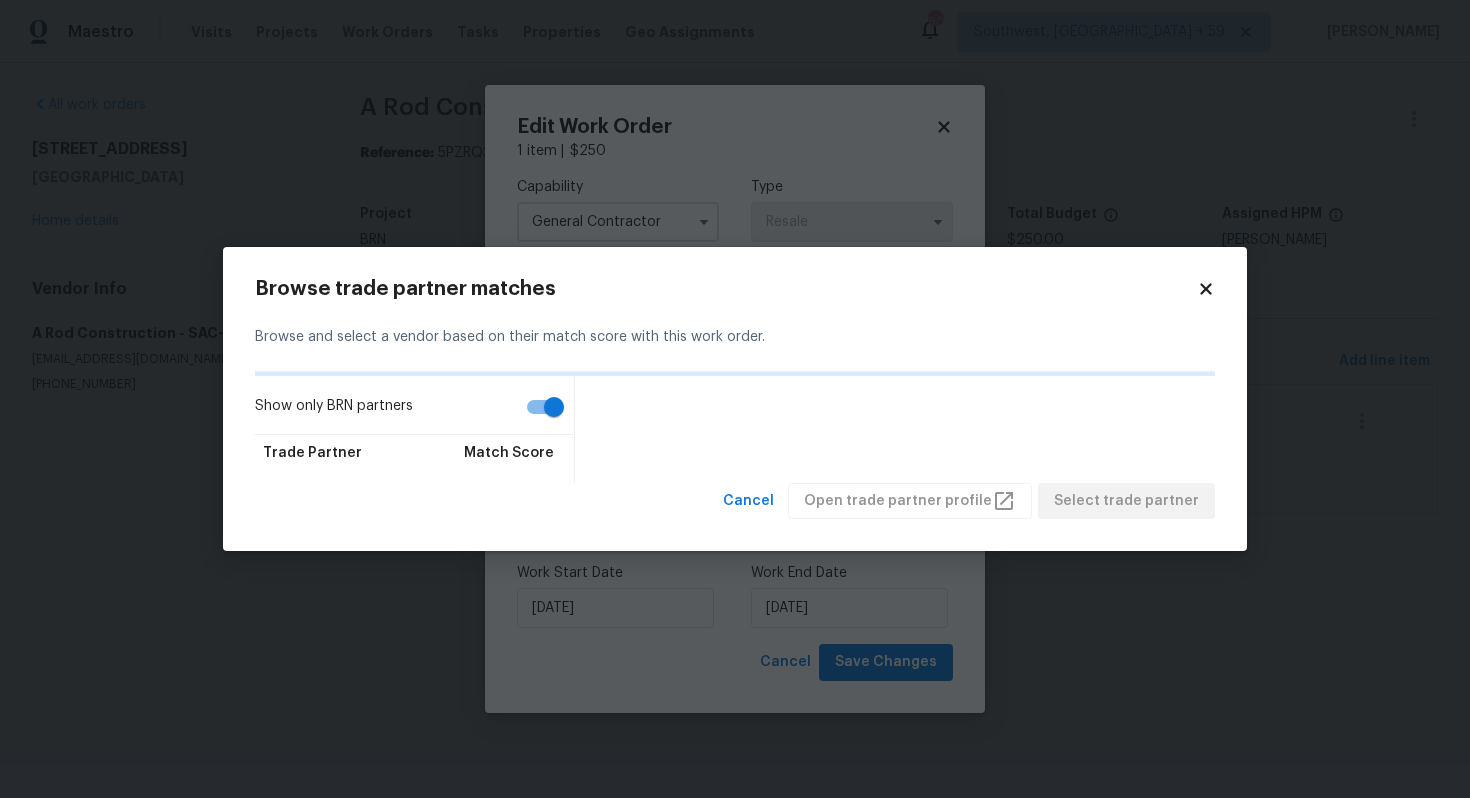 click on "Show only BRN partners" at bounding box center (554, 407) 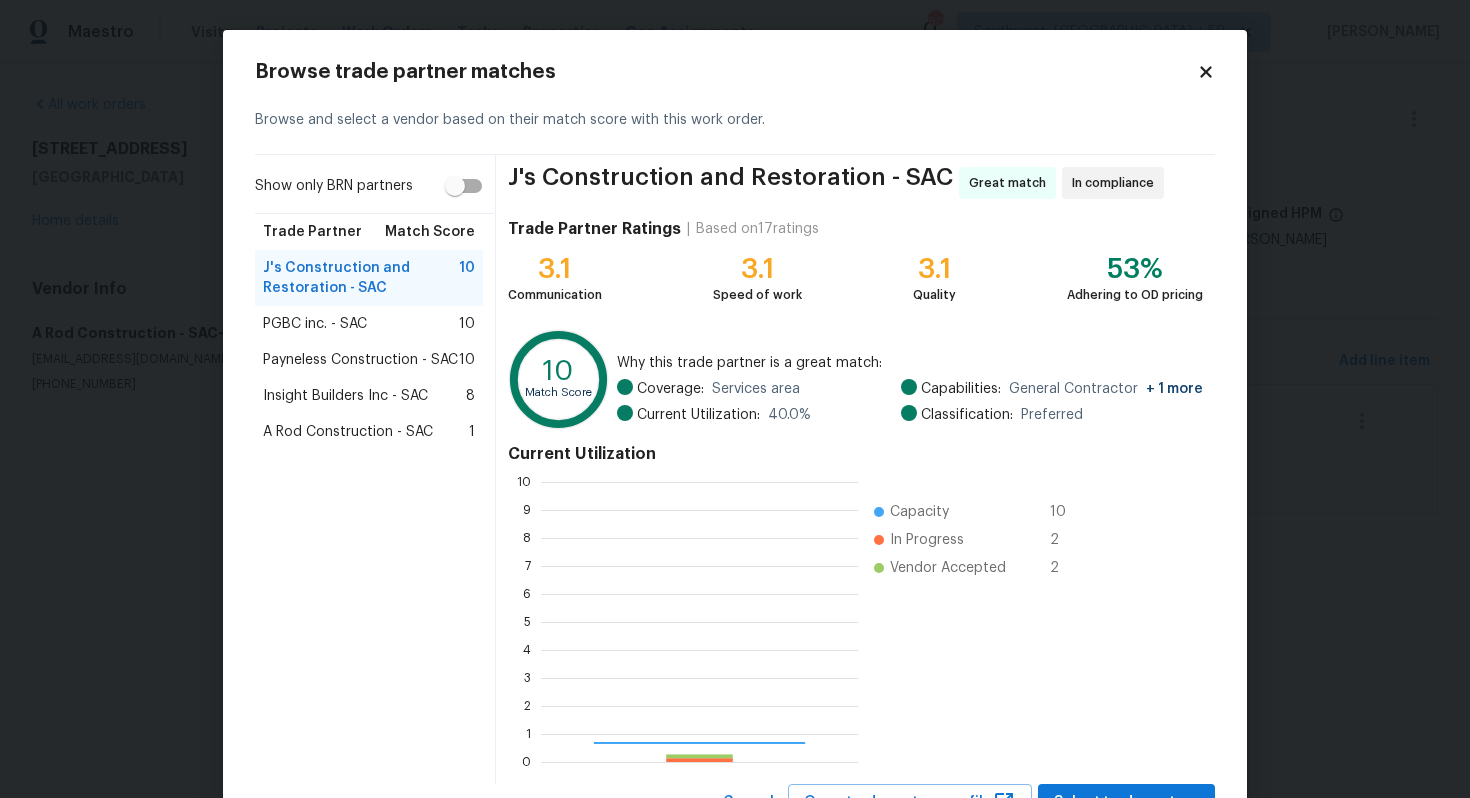 scroll, scrollTop: 2, scrollLeft: 2, axis: both 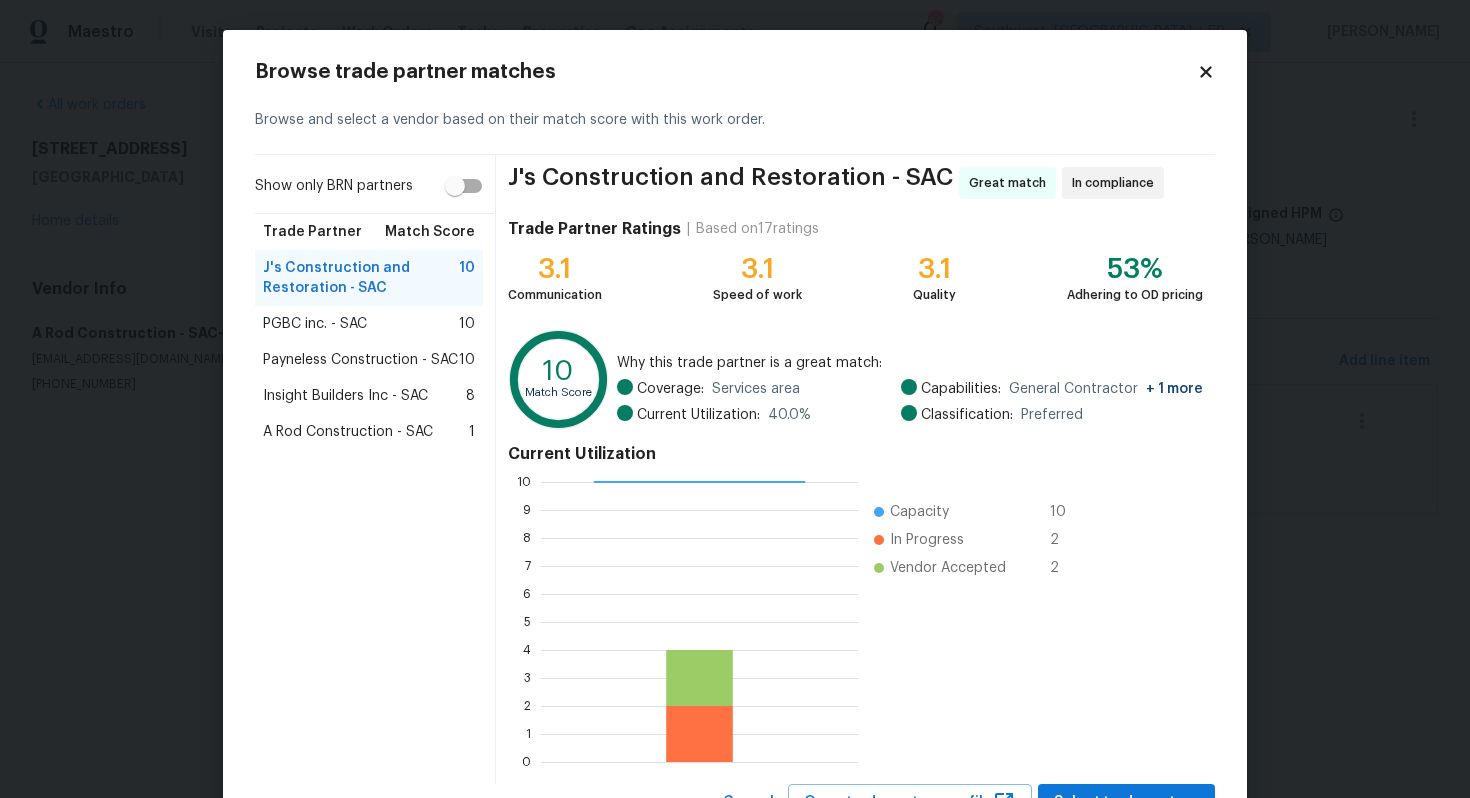 click on "Payneless Construction - SAC" at bounding box center [360, 360] 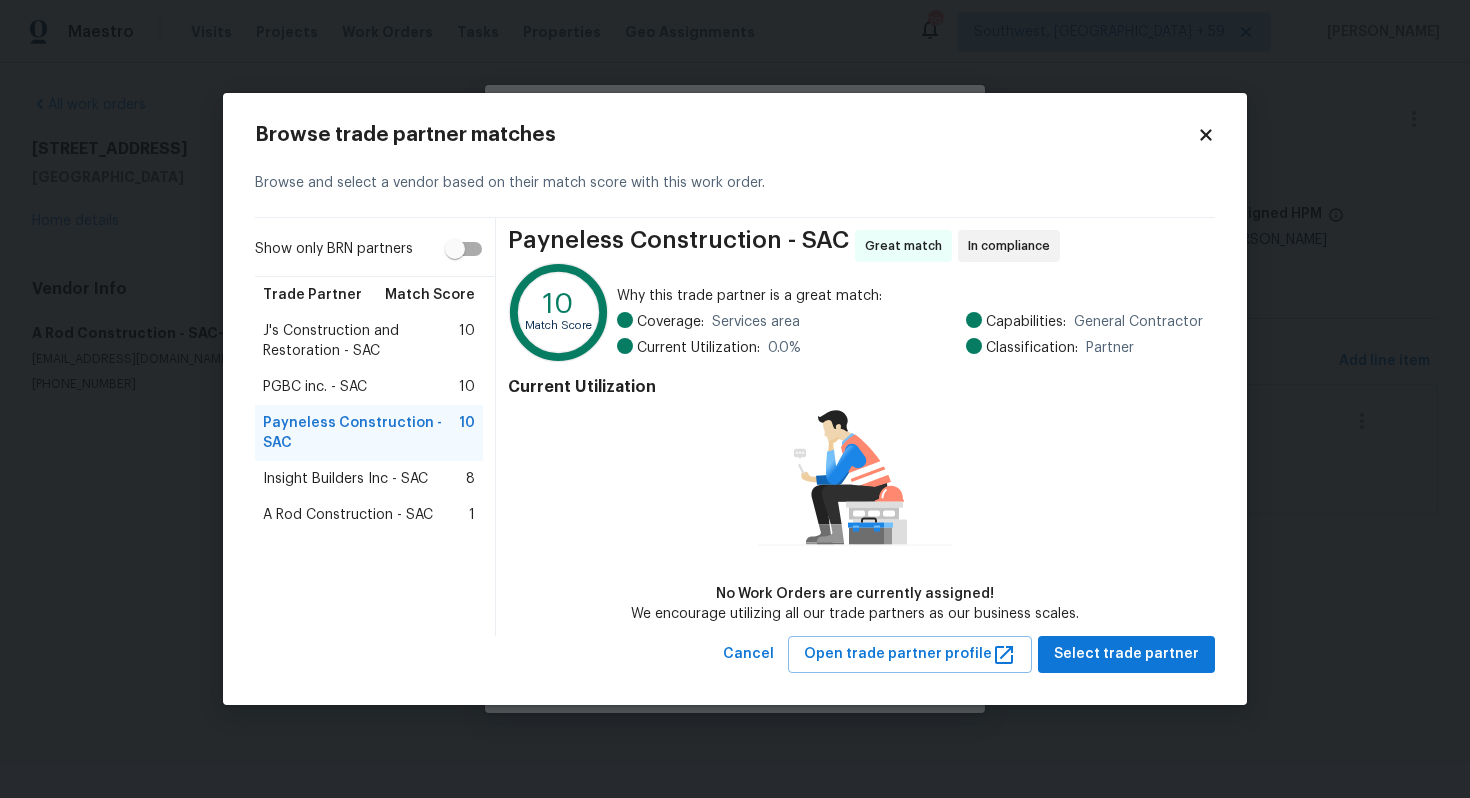 click on "Insight Builders Inc - SAC" at bounding box center (345, 479) 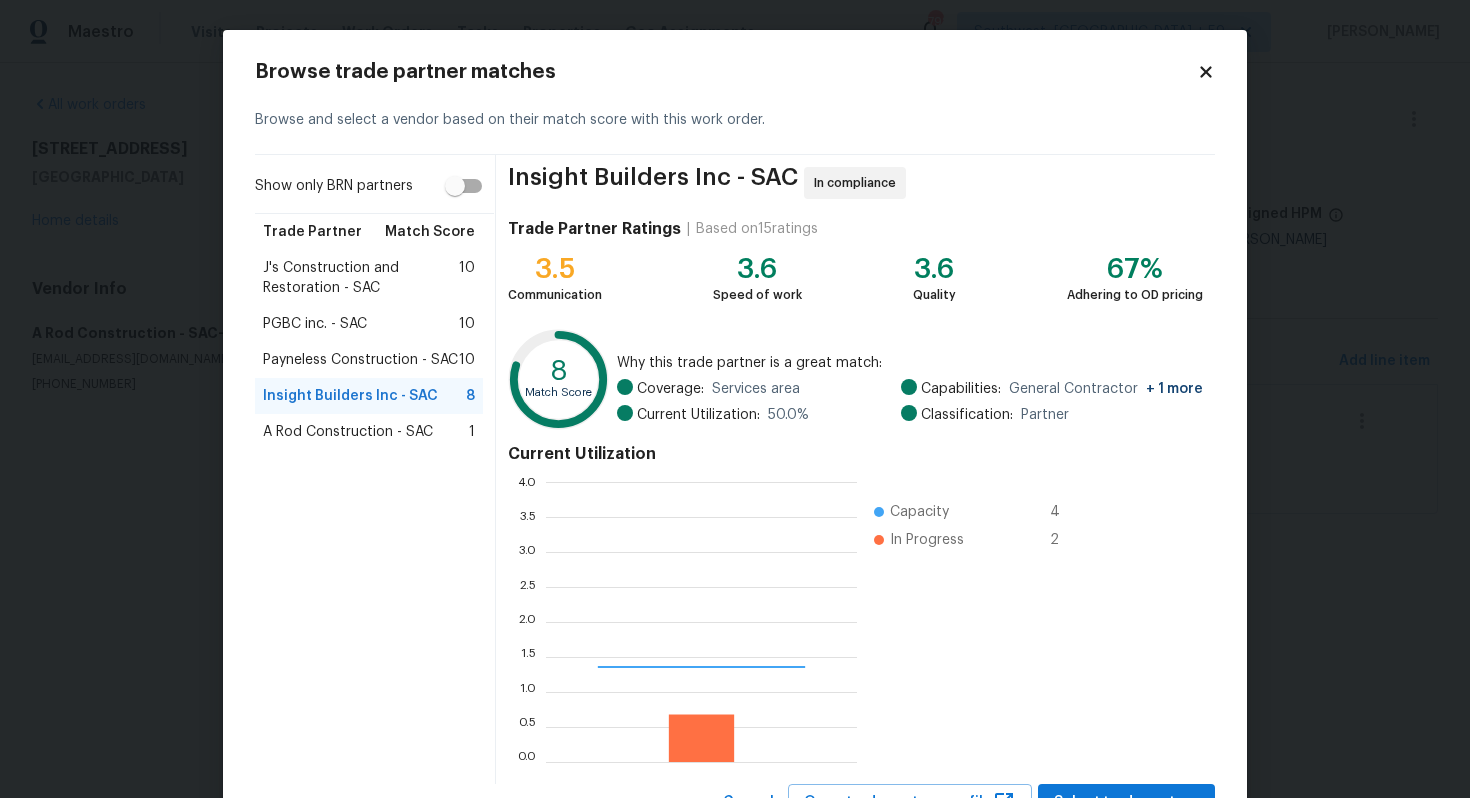 scroll, scrollTop: 2, scrollLeft: 1, axis: both 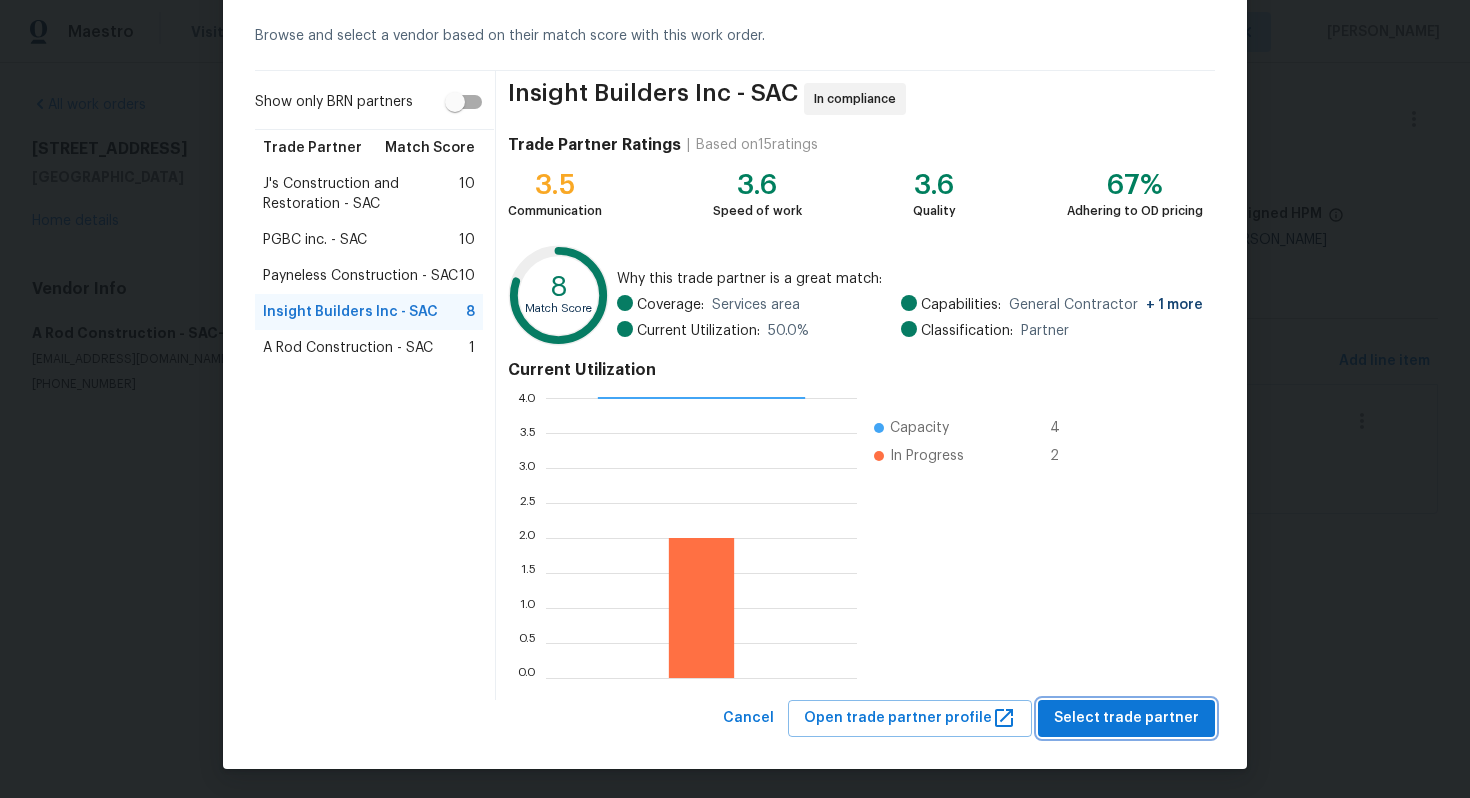 click on "Select trade partner" at bounding box center [1126, 718] 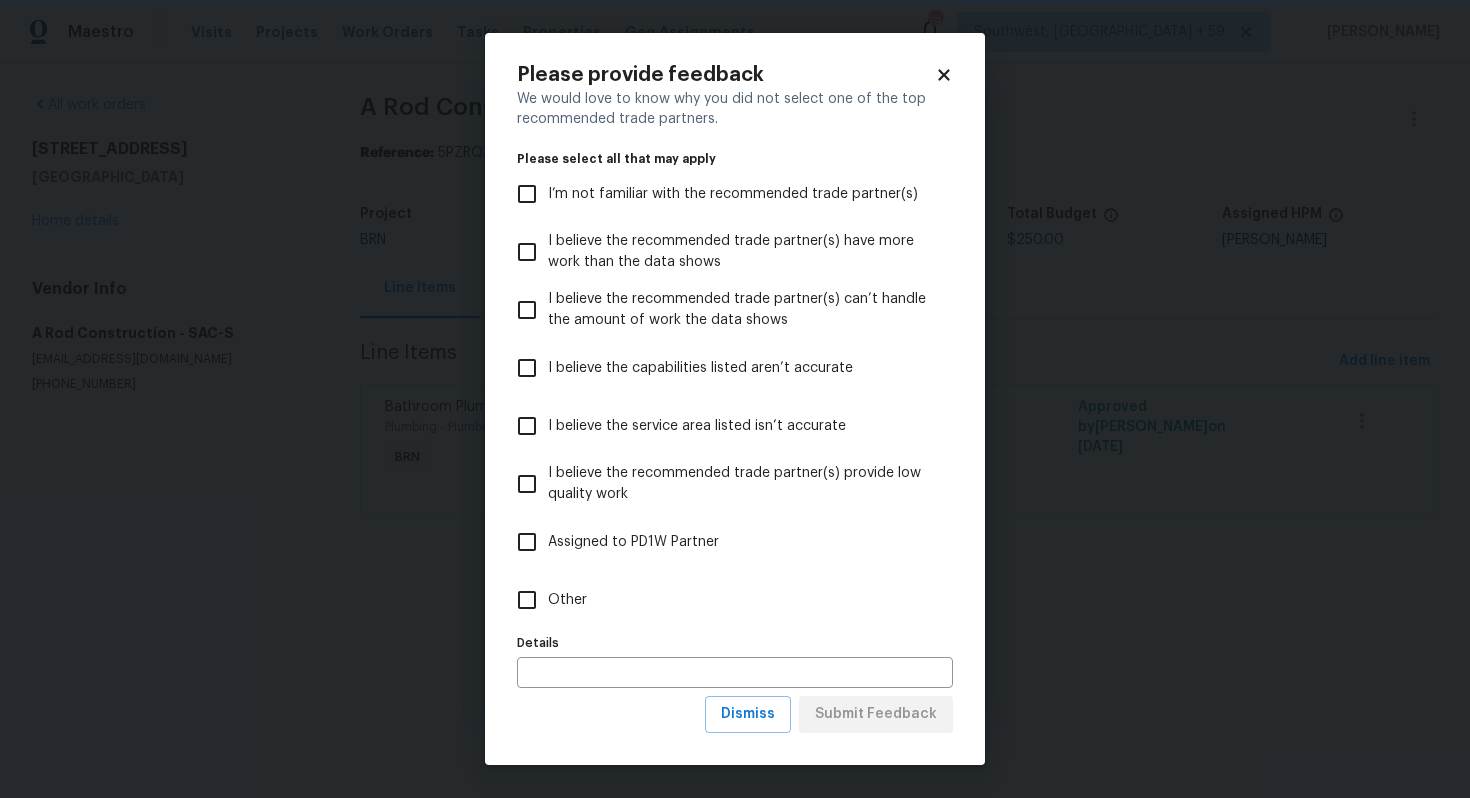 scroll, scrollTop: 0, scrollLeft: 0, axis: both 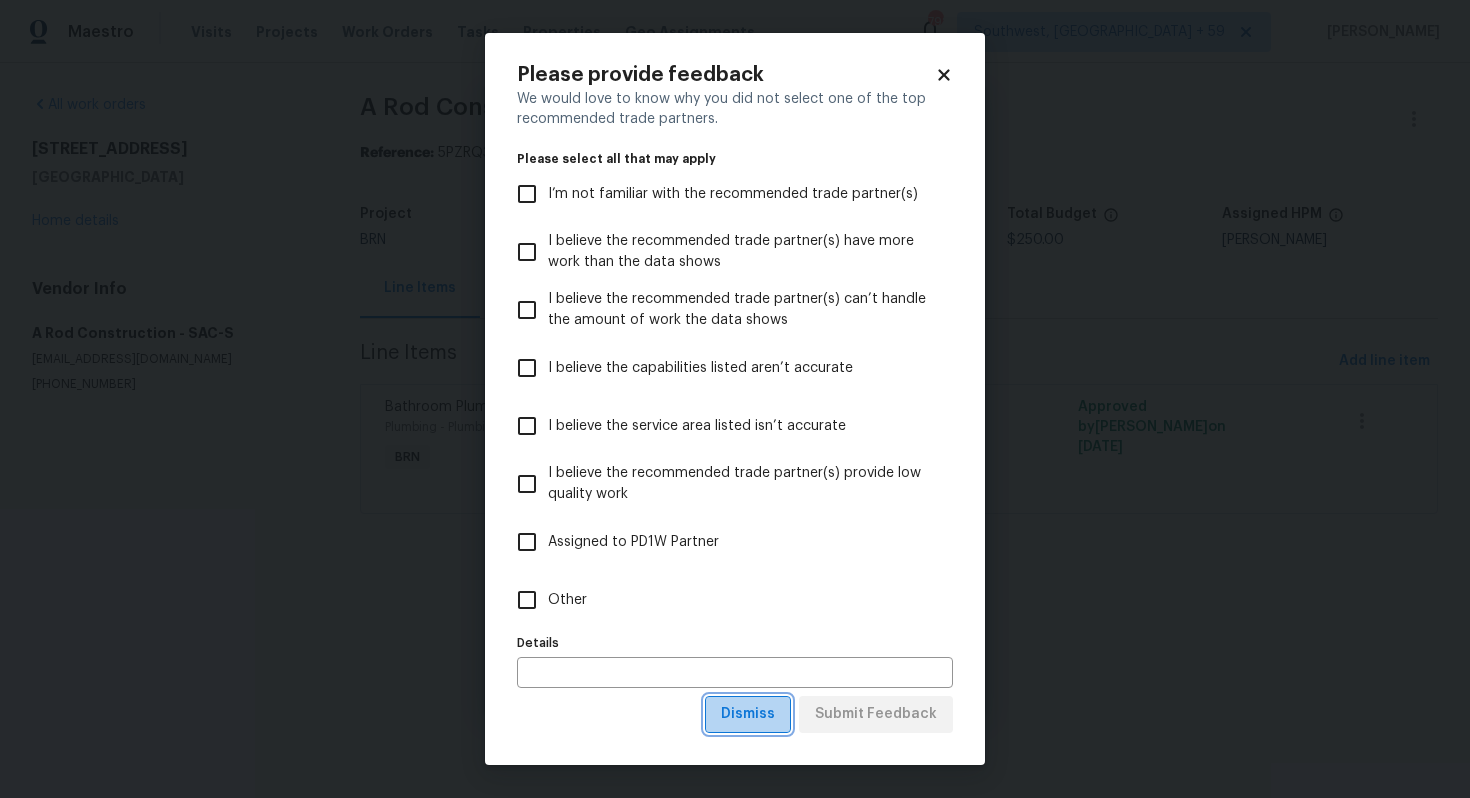 click on "Dismiss" at bounding box center (748, 714) 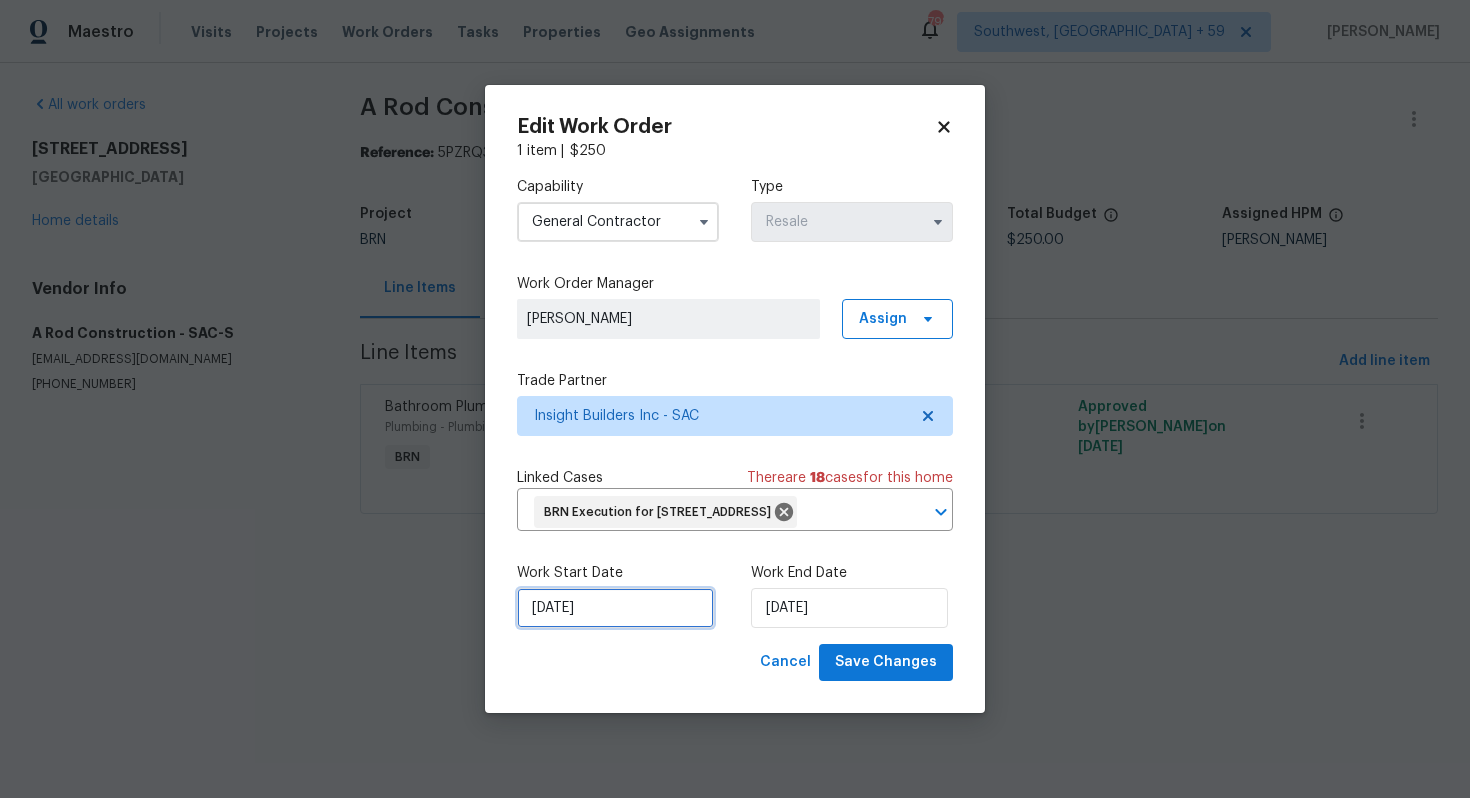 click on "[DATE]" at bounding box center [615, 608] 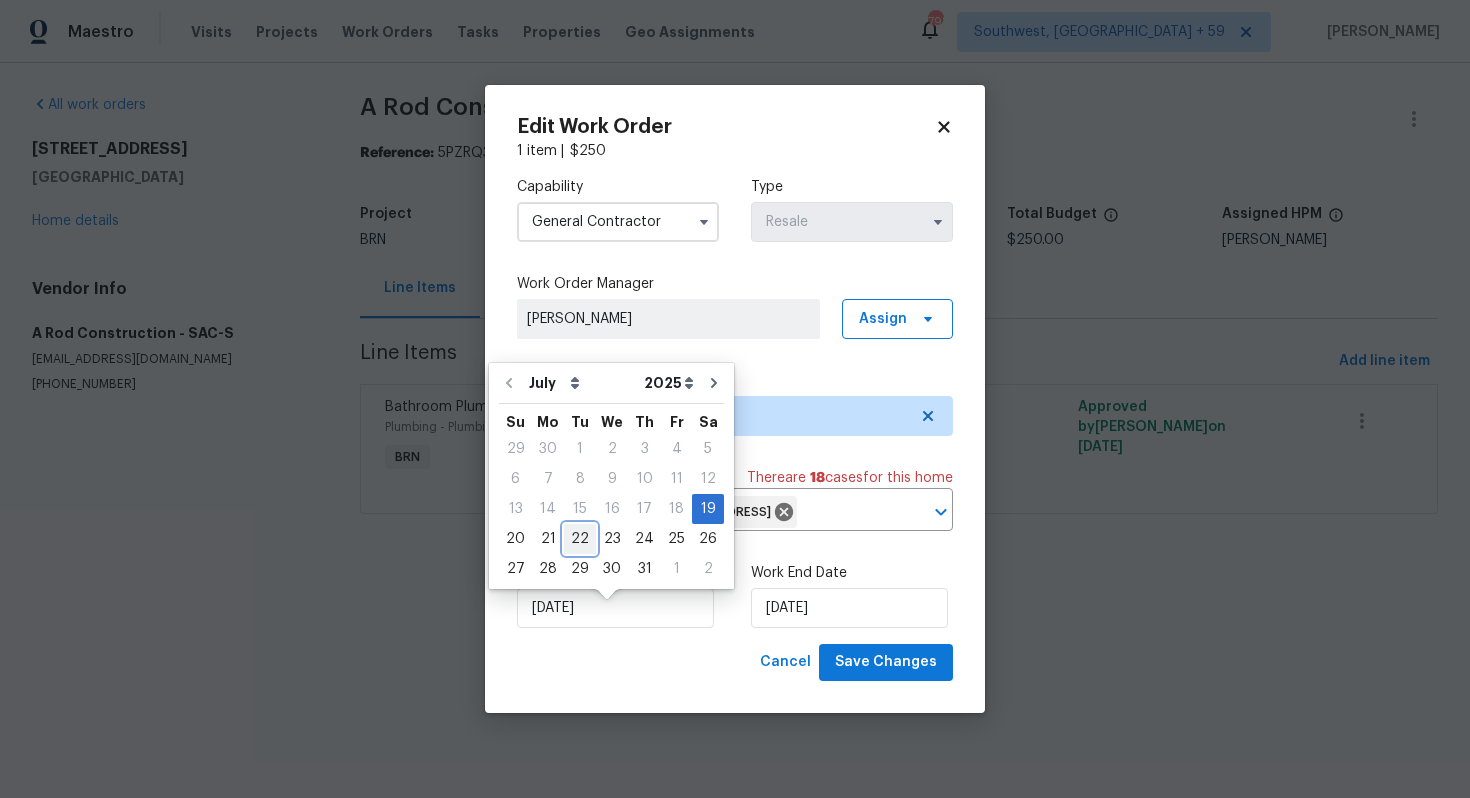 click on "22" at bounding box center (580, 539) 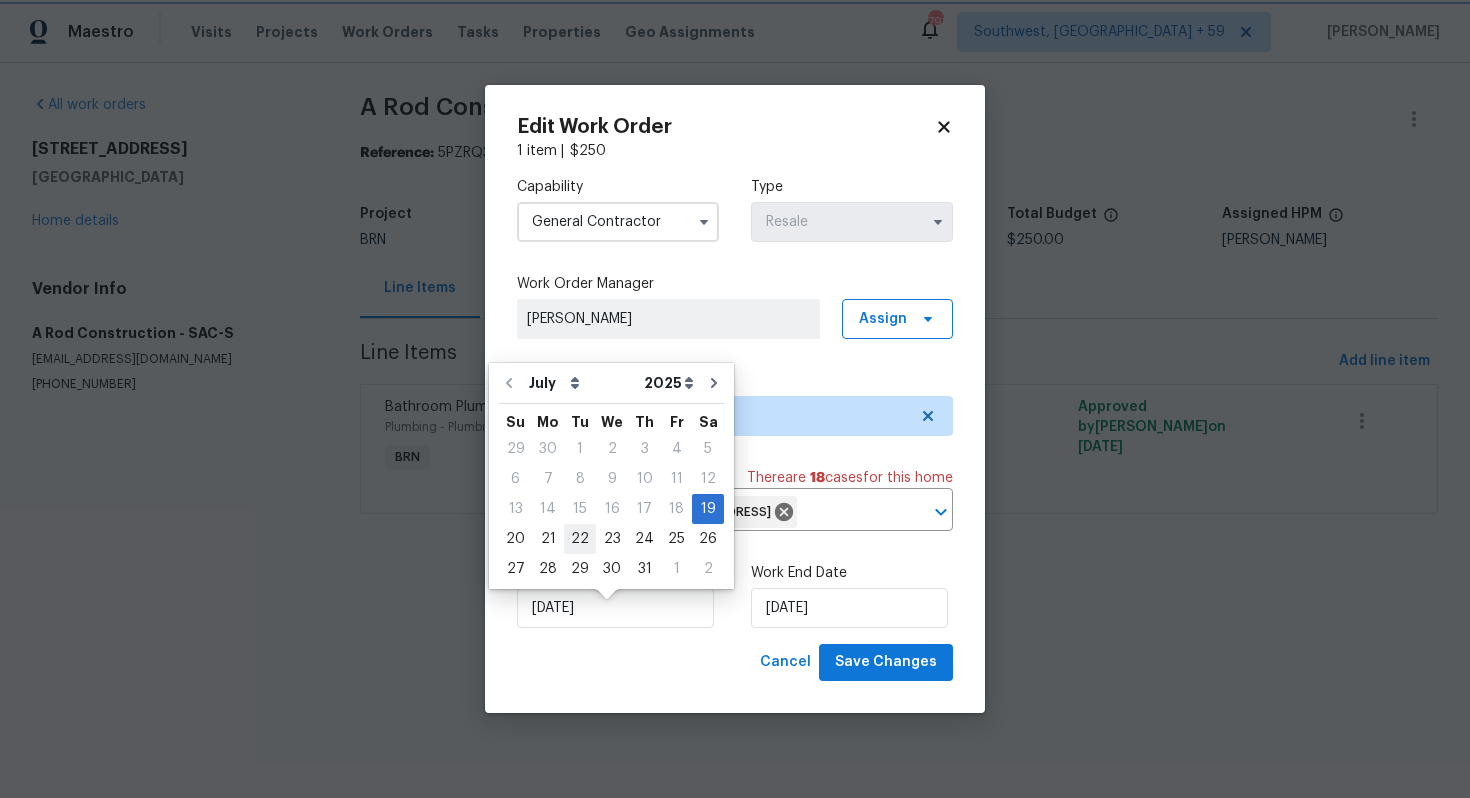 type on "[DATE]" 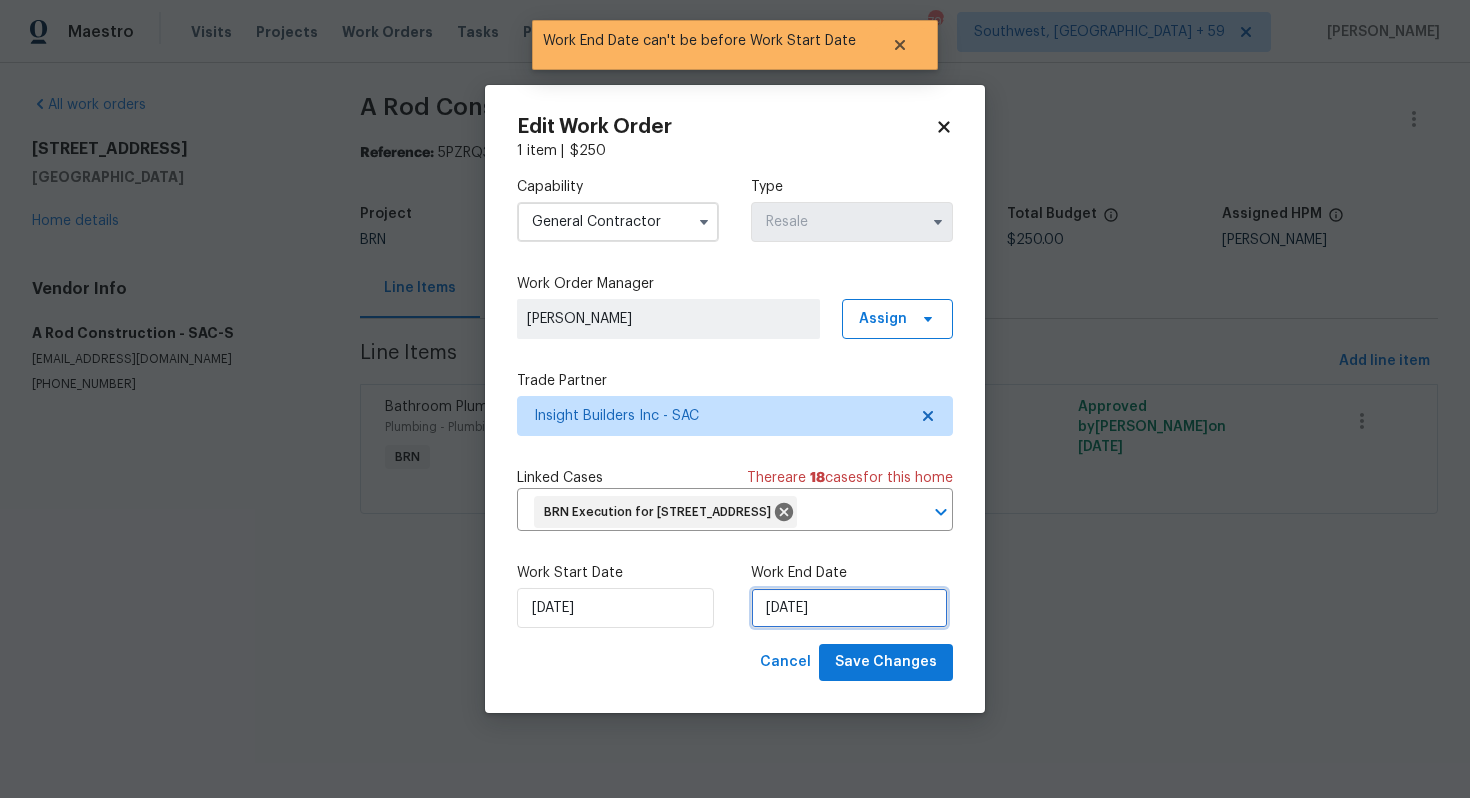 click on "[DATE]" at bounding box center [849, 608] 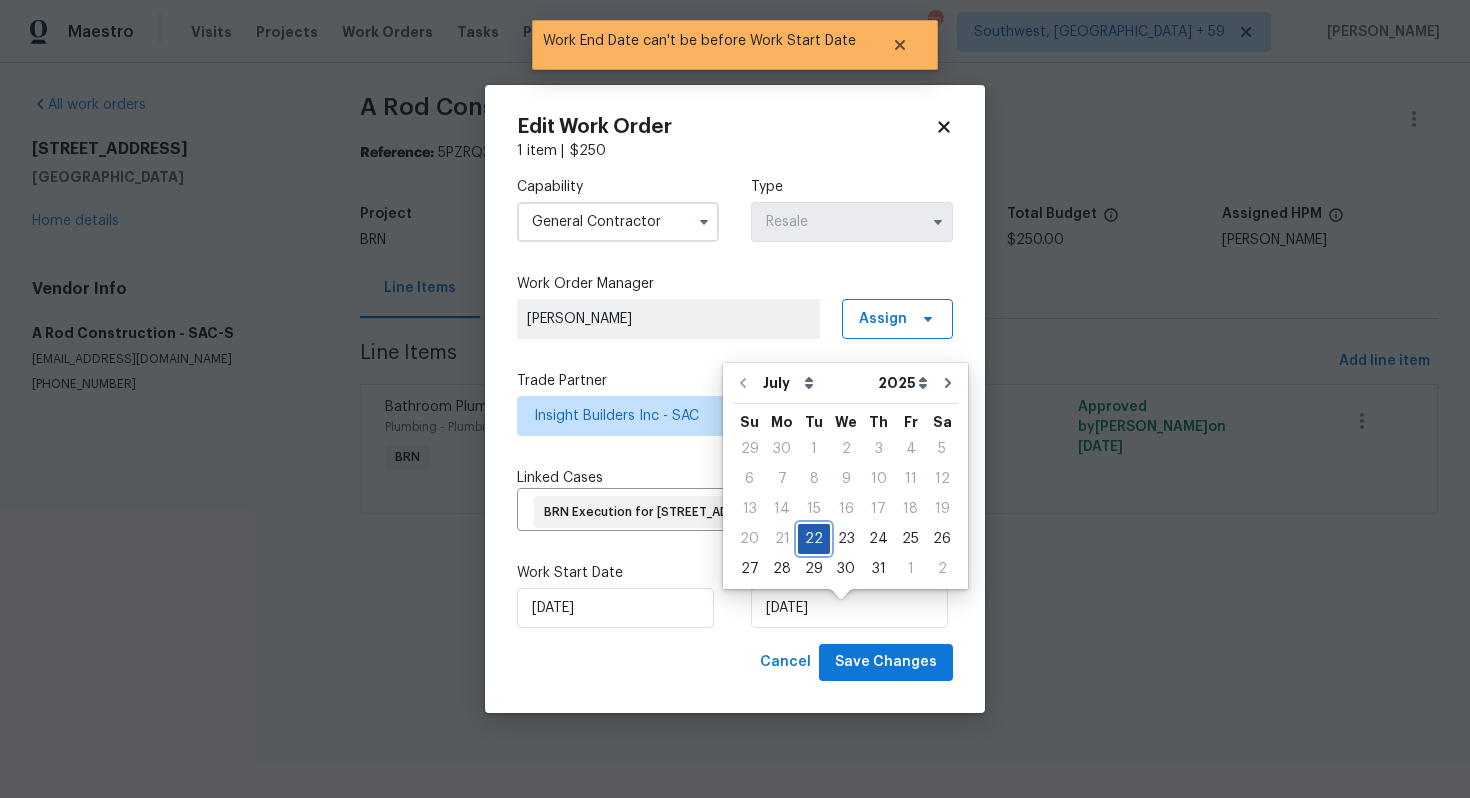 click on "22" at bounding box center [814, 539] 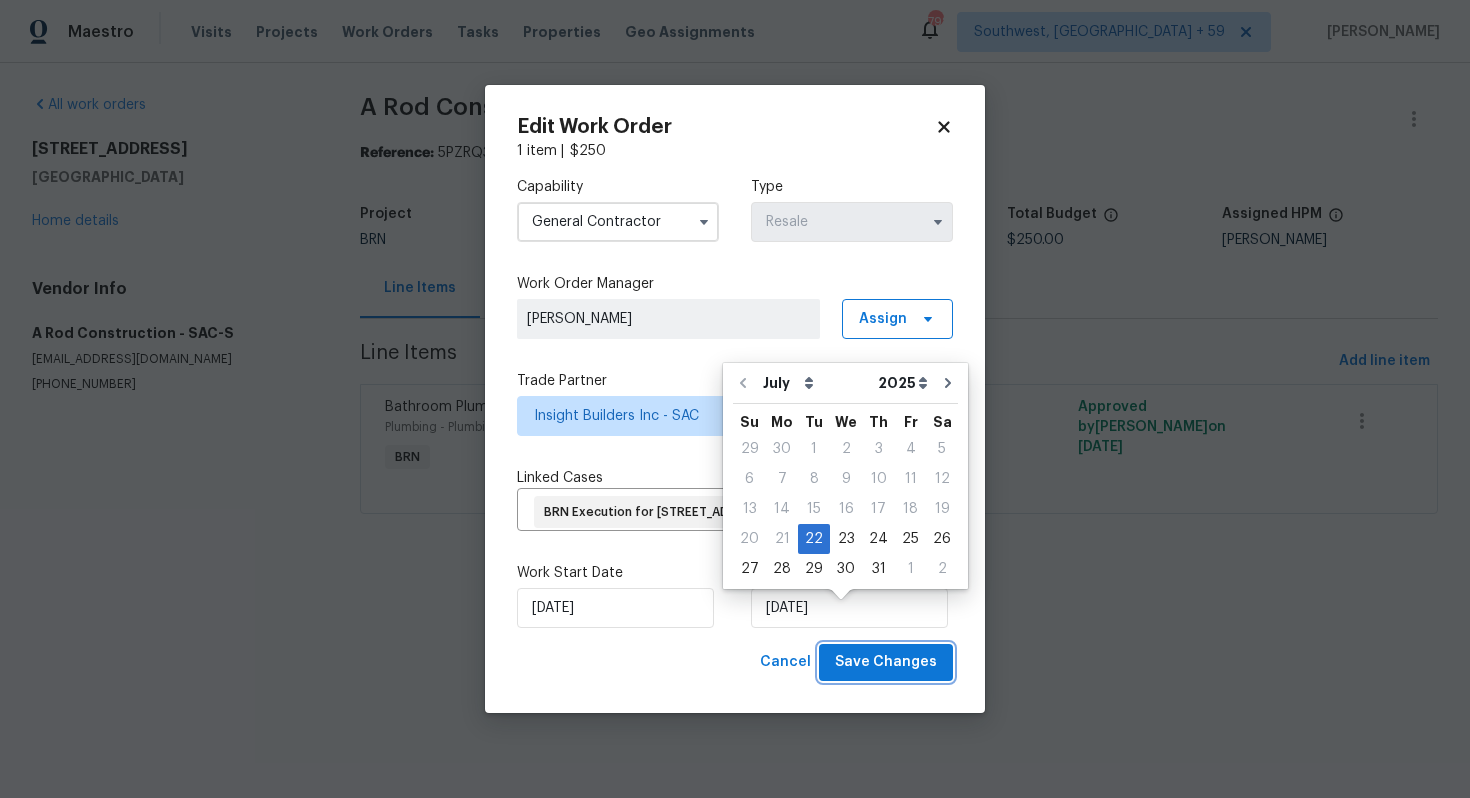 click on "Save Changes" at bounding box center (886, 662) 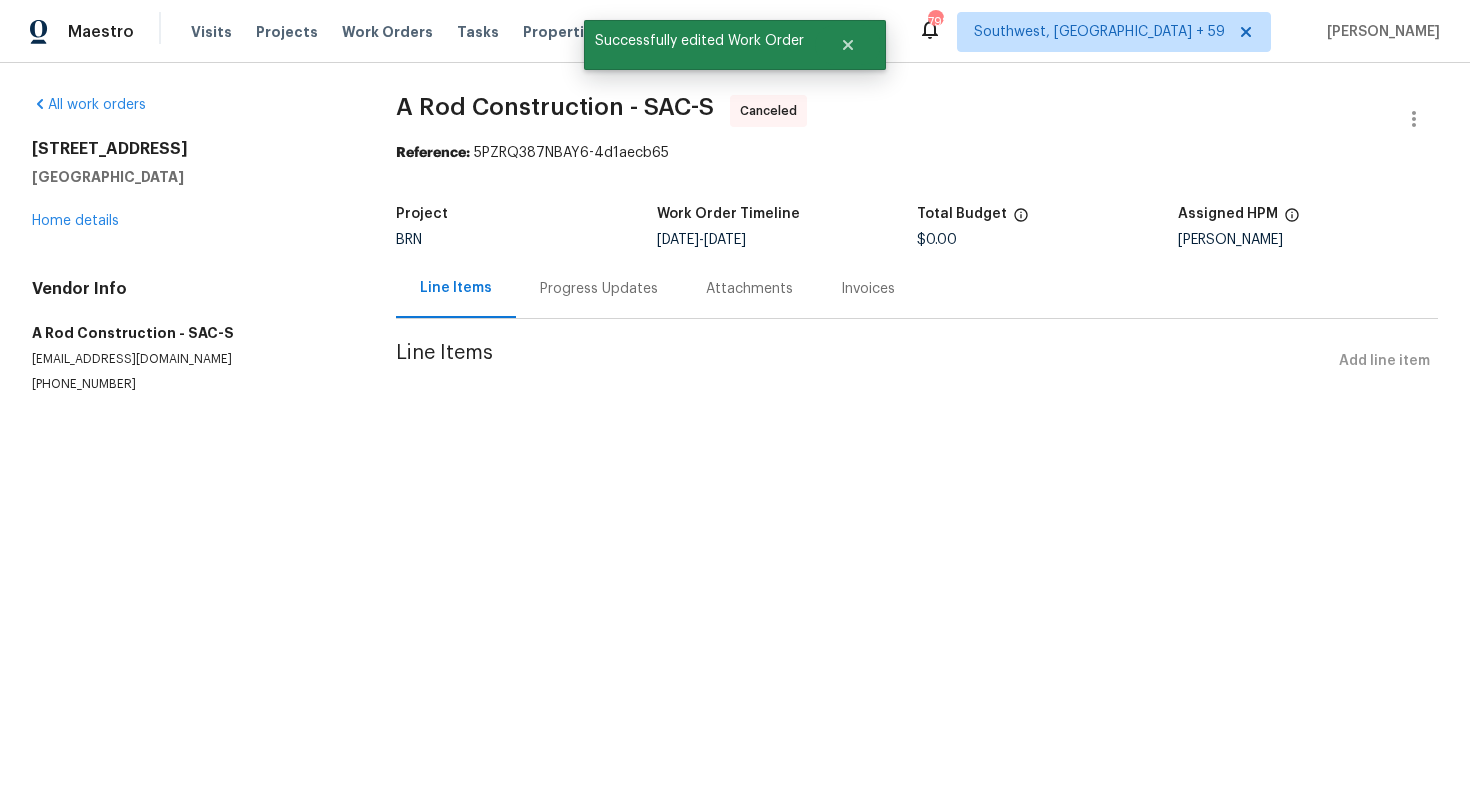 click on "Progress Updates" at bounding box center [599, 289] 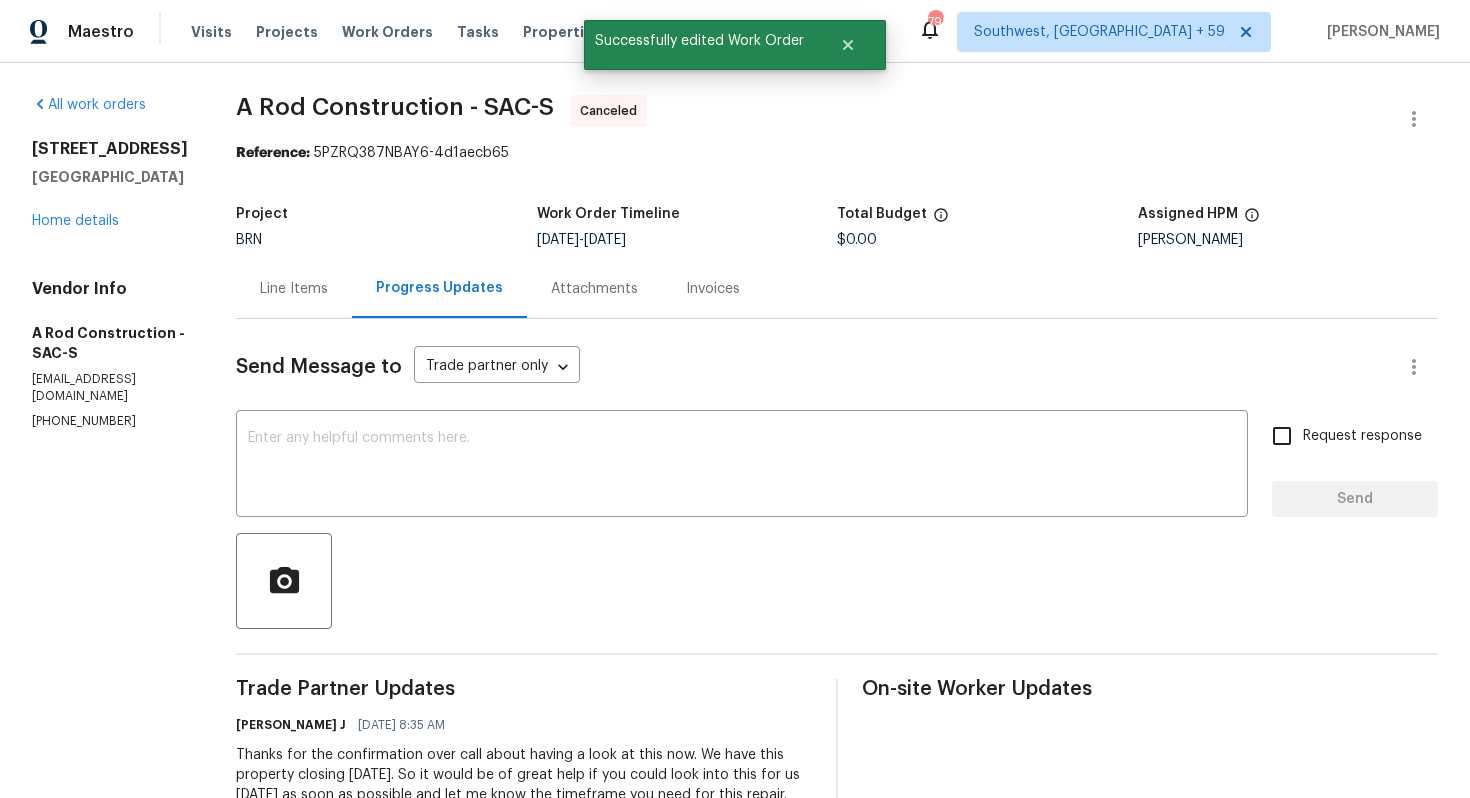 scroll, scrollTop: 301, scrollLeft: 0, axis: vertical 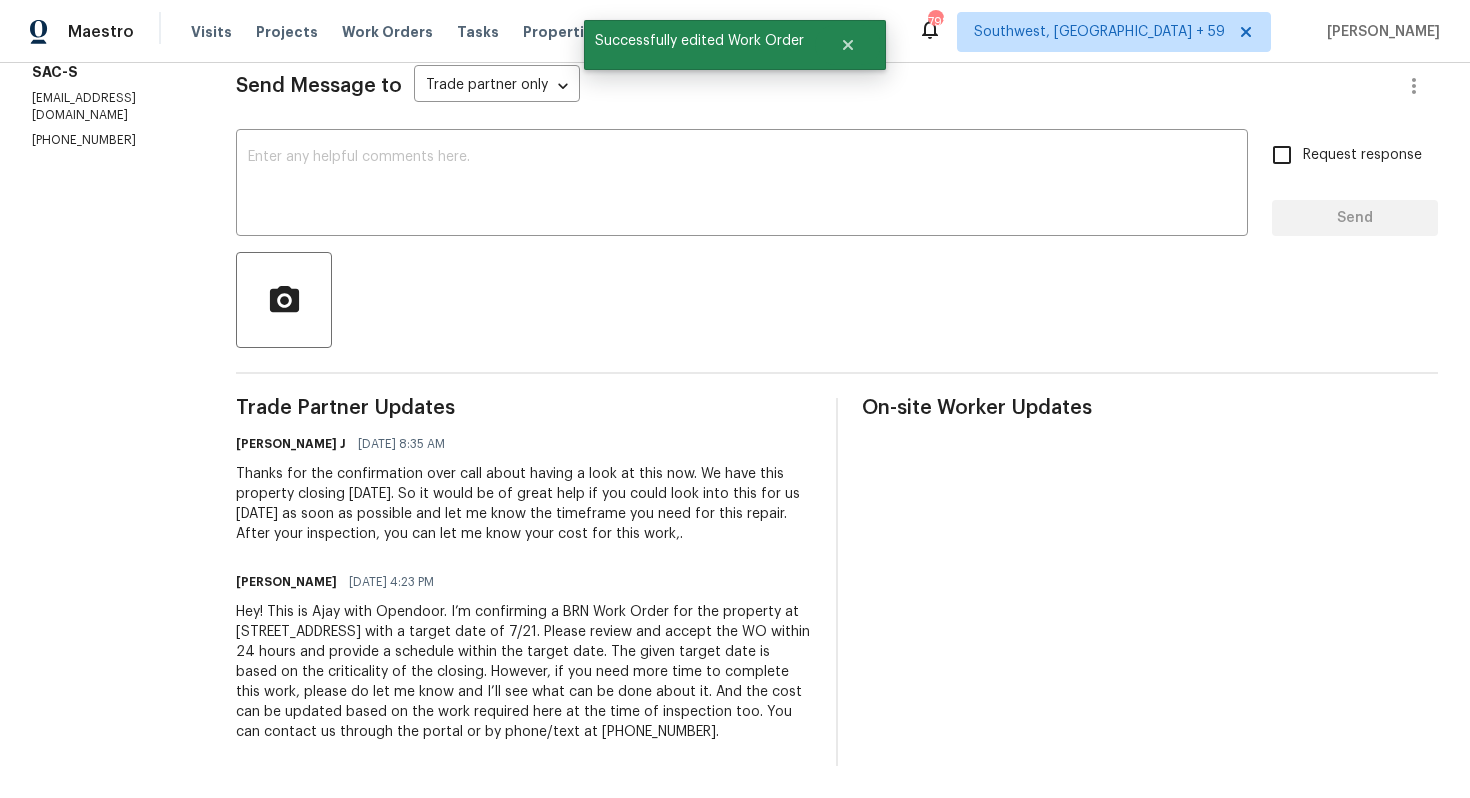click on "Hey! This is Ajay with Opendoor. I’m confirming a BRN Work Order for the property at [STREET_ADDRESS] with a target date of 7/21. Please review and accept the WO within 24 hours and provide a schedule within the target date. The given target date is based on the criticality of the closing. However, if you need more time to complete this work, please do let me know and I’ll see what can be done about it. And the cost can be updated based on the work required here at the time of inspection too. You can contact us through the portal or by phone/text at [PHONE_NUMBER]." at bounding box center [524, 672] 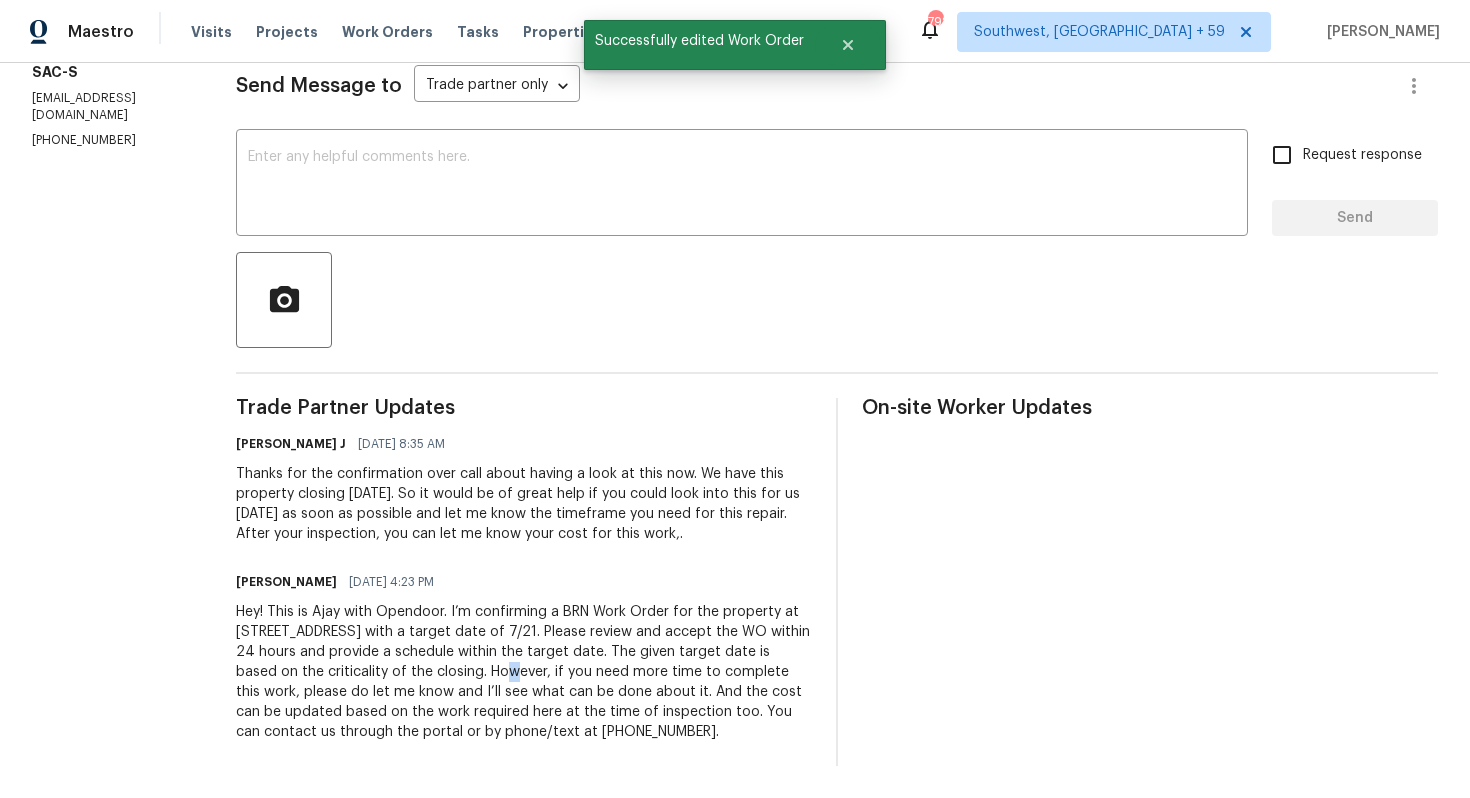 click on "Hey! This is Ajay with Opendoor. I’m confirming a BRN Work Order for the property at [STREET_ADDRESS] with a target date of 7/21. Please review and accept the WO within 24 hours and provide a schedule within the target date. The given target date is based on the criticality of the closing. However, if you need more time to complete this work, please do let me know and I’ll see what can be done about it. And the cost can be updated based on the work required here at the time of inspection too. You can contact us through the portal or by phone/text at [PHONE_NUMBER]." at bounding box center [524, 672] 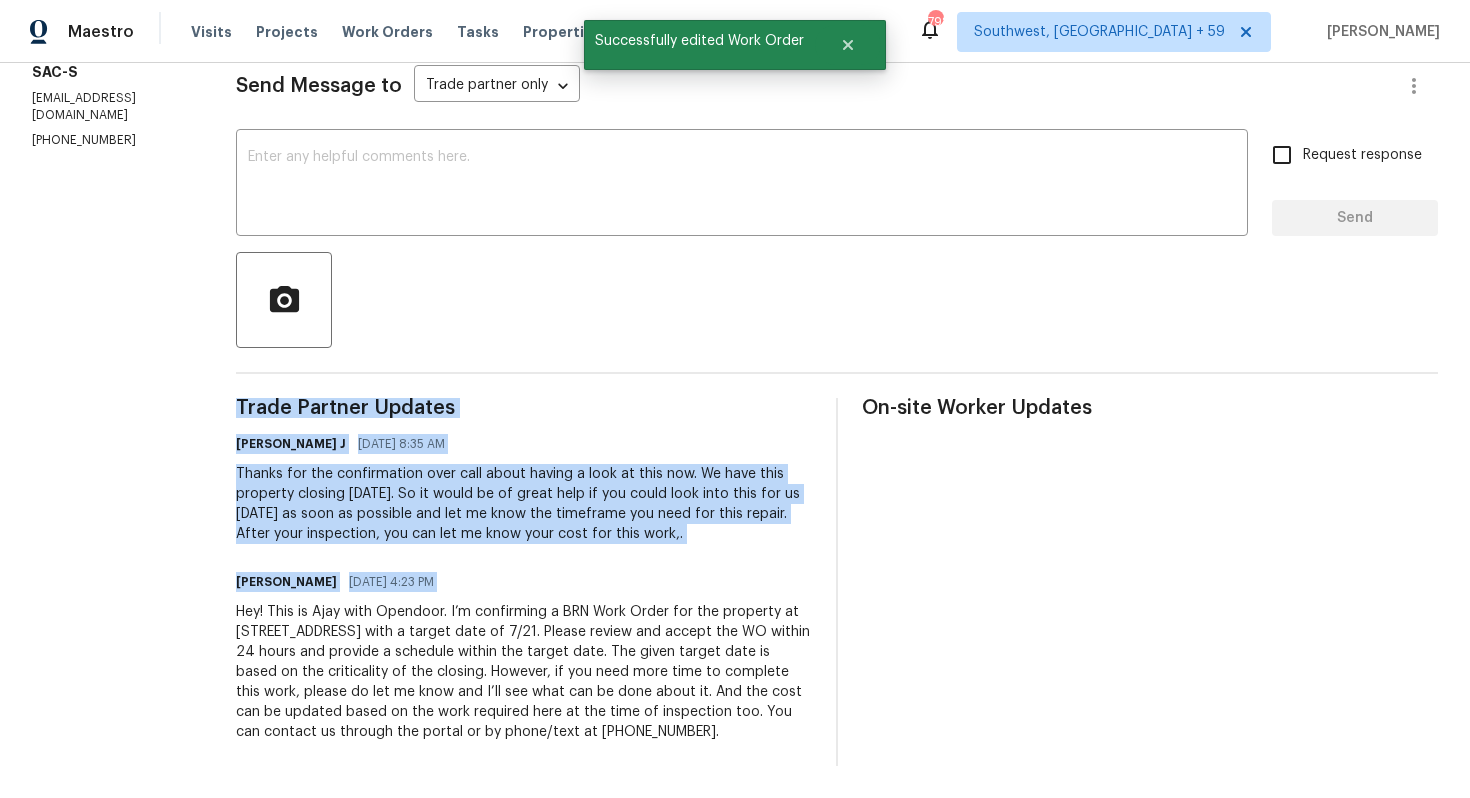 copy on "Trade Partner Updates [PERSON_NAME] J [DATE] 8:35 AM Thanks for the confirmation over call about having a look at this now. We have this property closing [DATE]. So it would be of great help if you could look into this for us [DATE] as soon as possible and let me know the timeframe you need for this repair. After your inspection, you can let me know your cost for this work,. [PERSON_NAME] [DATE] 4:23 PM" 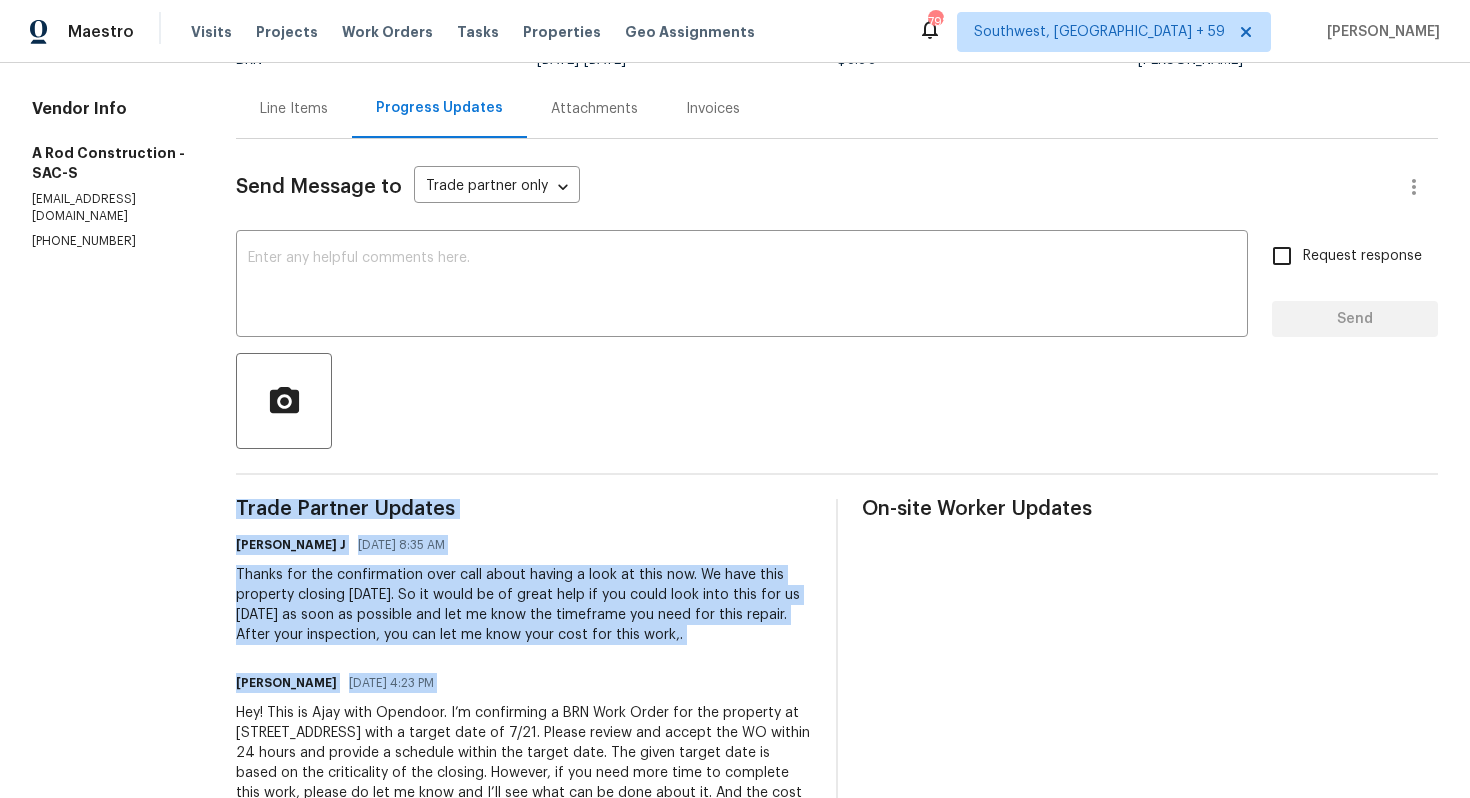 scroll, scrollTop: 0, scrollLeft: 0, axis: both 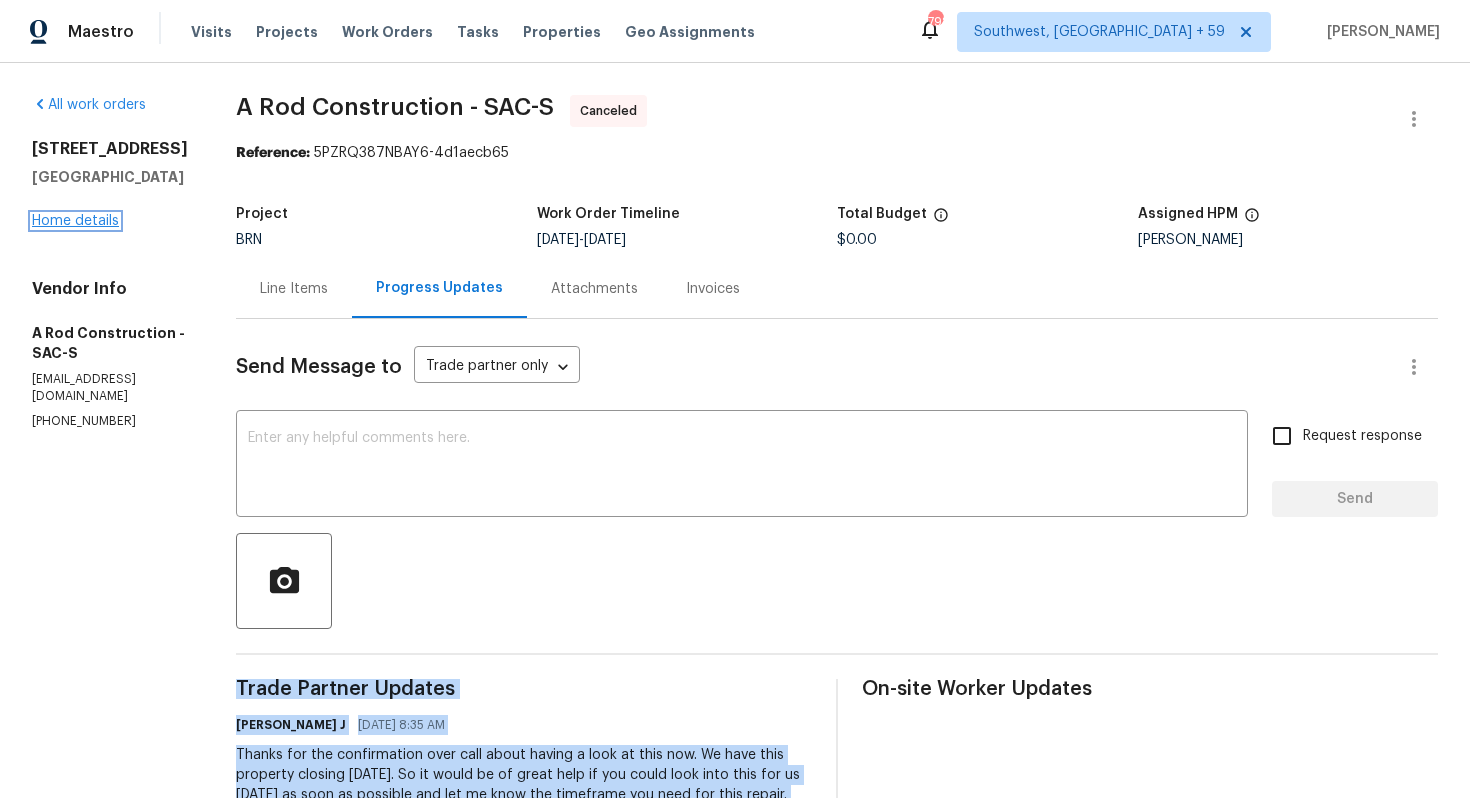 click on "Home details" at bounding box center (75, 221) 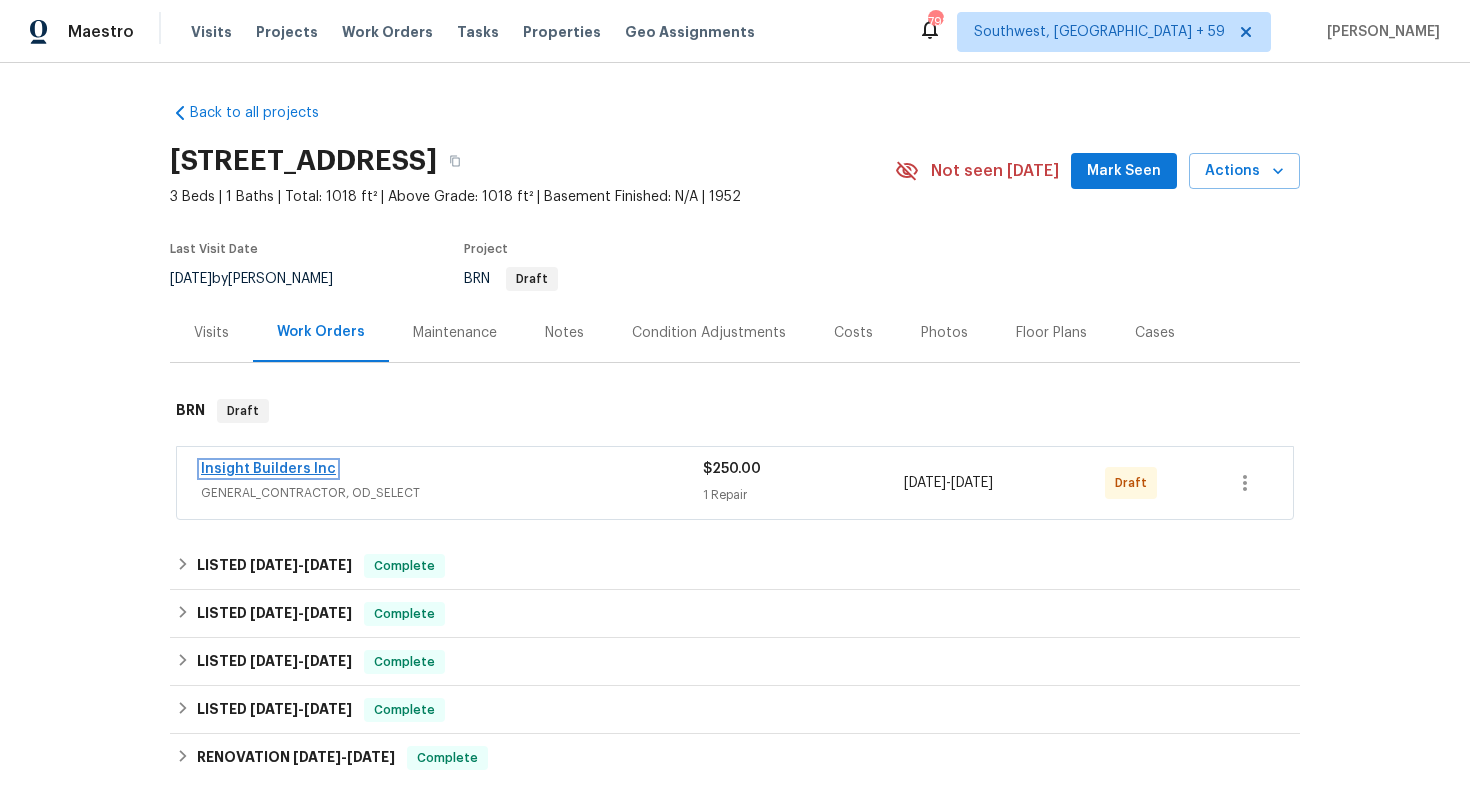 click on "Insight Builders Inc" at bounding box center [268, 469] 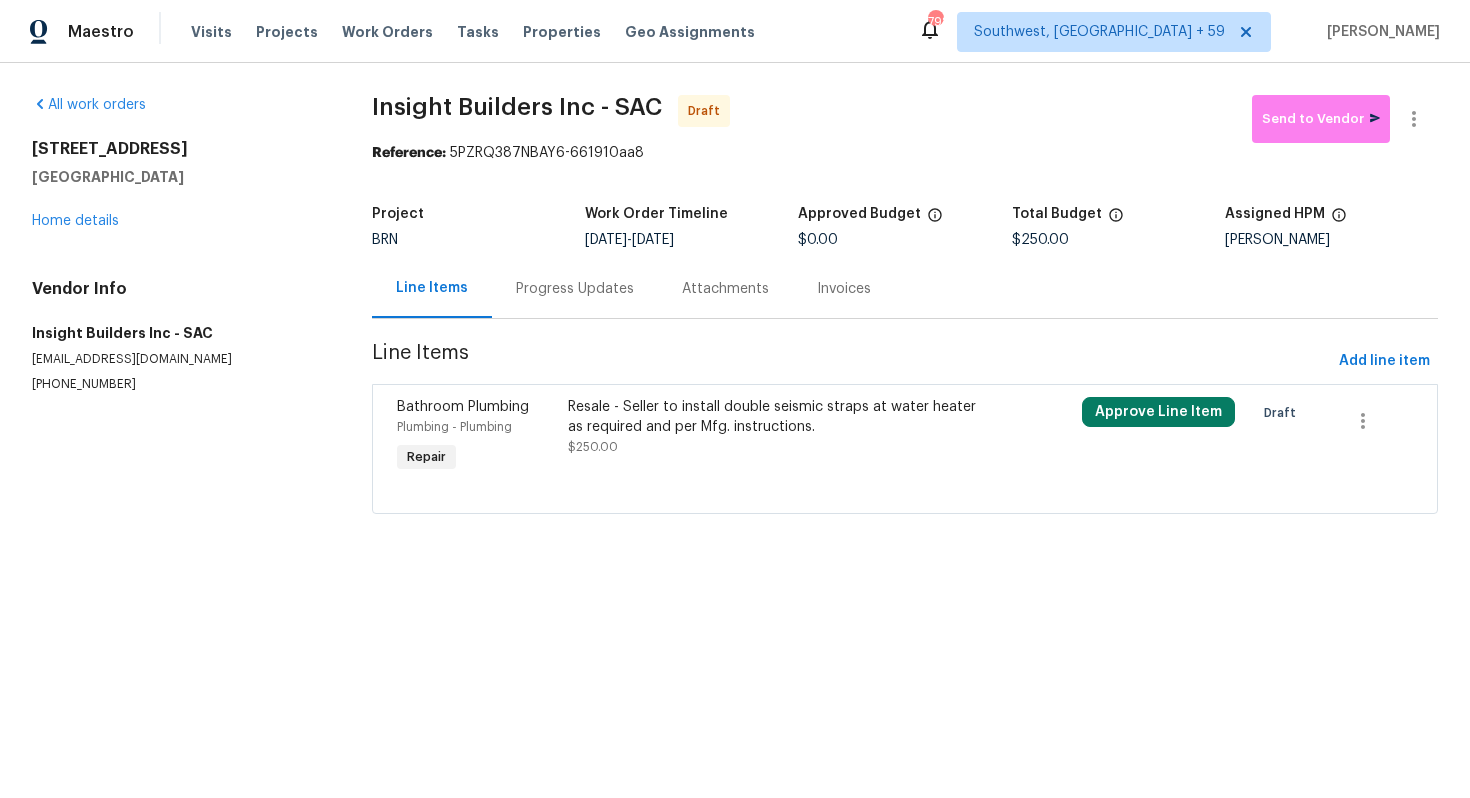 click on "Progress Updates" at bounding box center [575, 289] 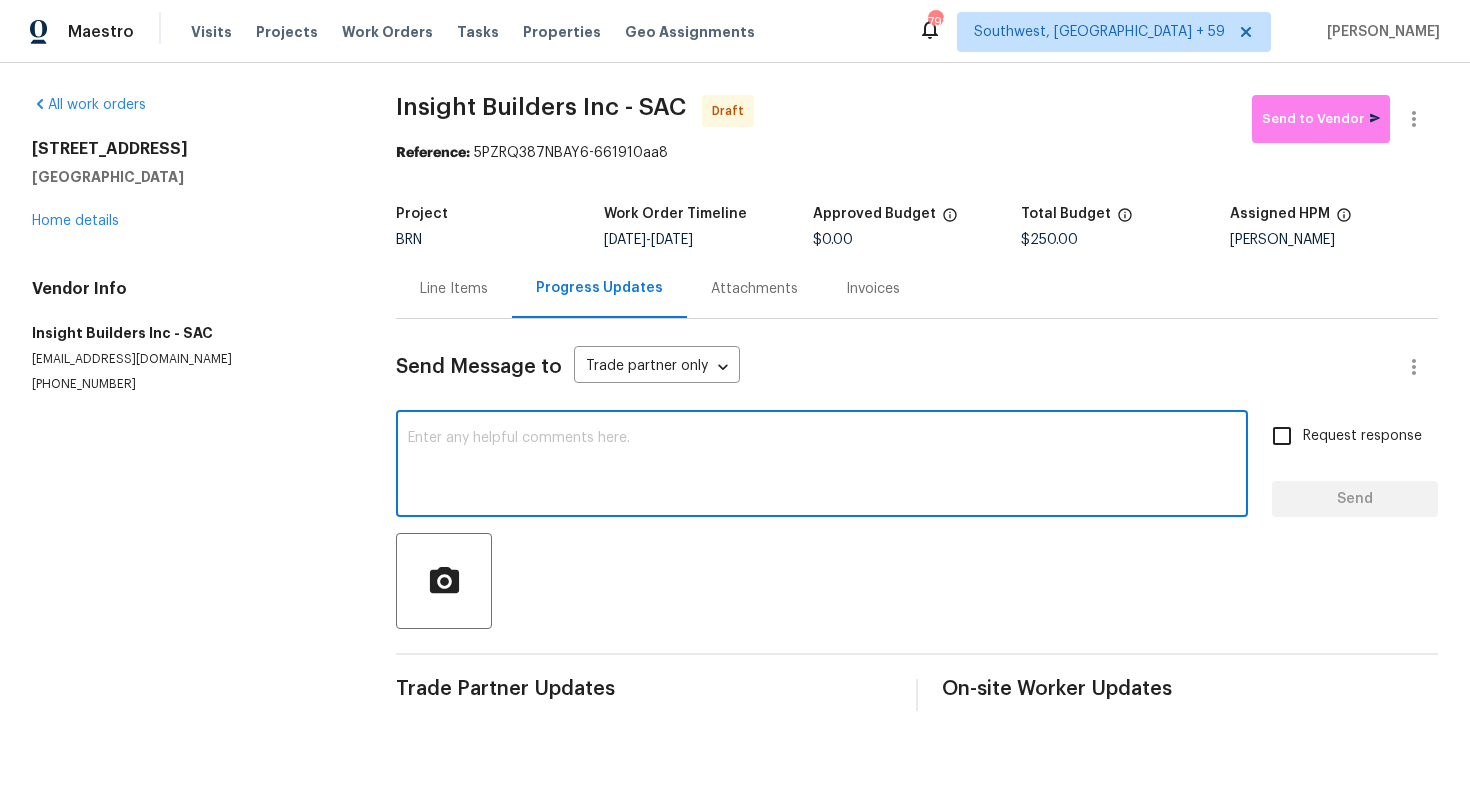 click at bounding box center [822, 466] 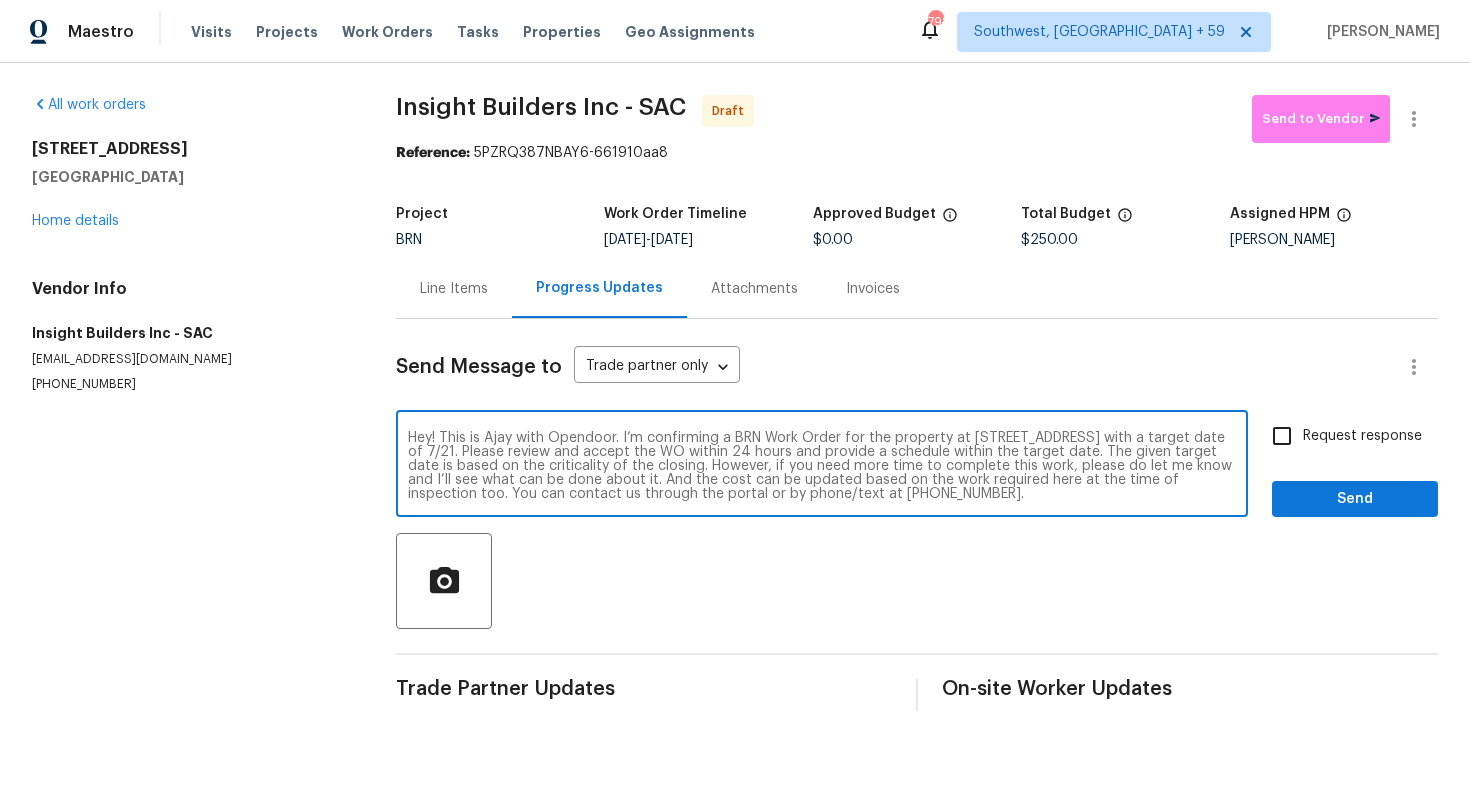 scroll, scrollTop: 0, scrollLeft: 0, axis: both 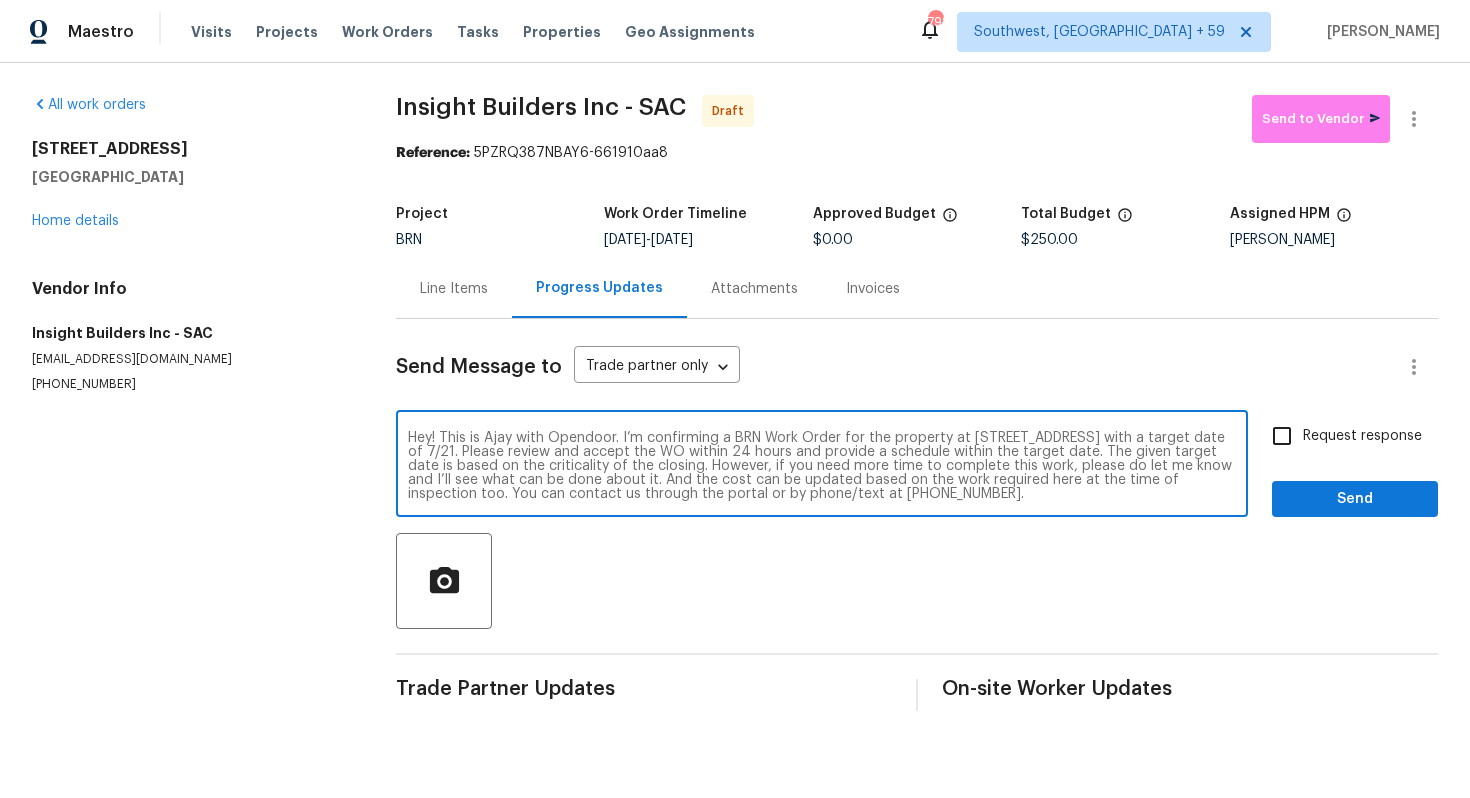 click on "Hey! This is Ajay with Opendoor. I’m confirming a BRN Work Order for the property at [STREET_ADDRESS] with a target date of 7/21. Please review and accept the WO within 24 hours and provide a schedule within the target date. The given target date is based on the criticality of the closing. However, if you need more time to complete this work, please do let me know and I’ll see what can be done about it. And the cost can be updated based on the work required here at the time of inspection too. You can contact us through the portal or by phone/text at [PHONE_NUMBER]." at bounding box center (822, 466) 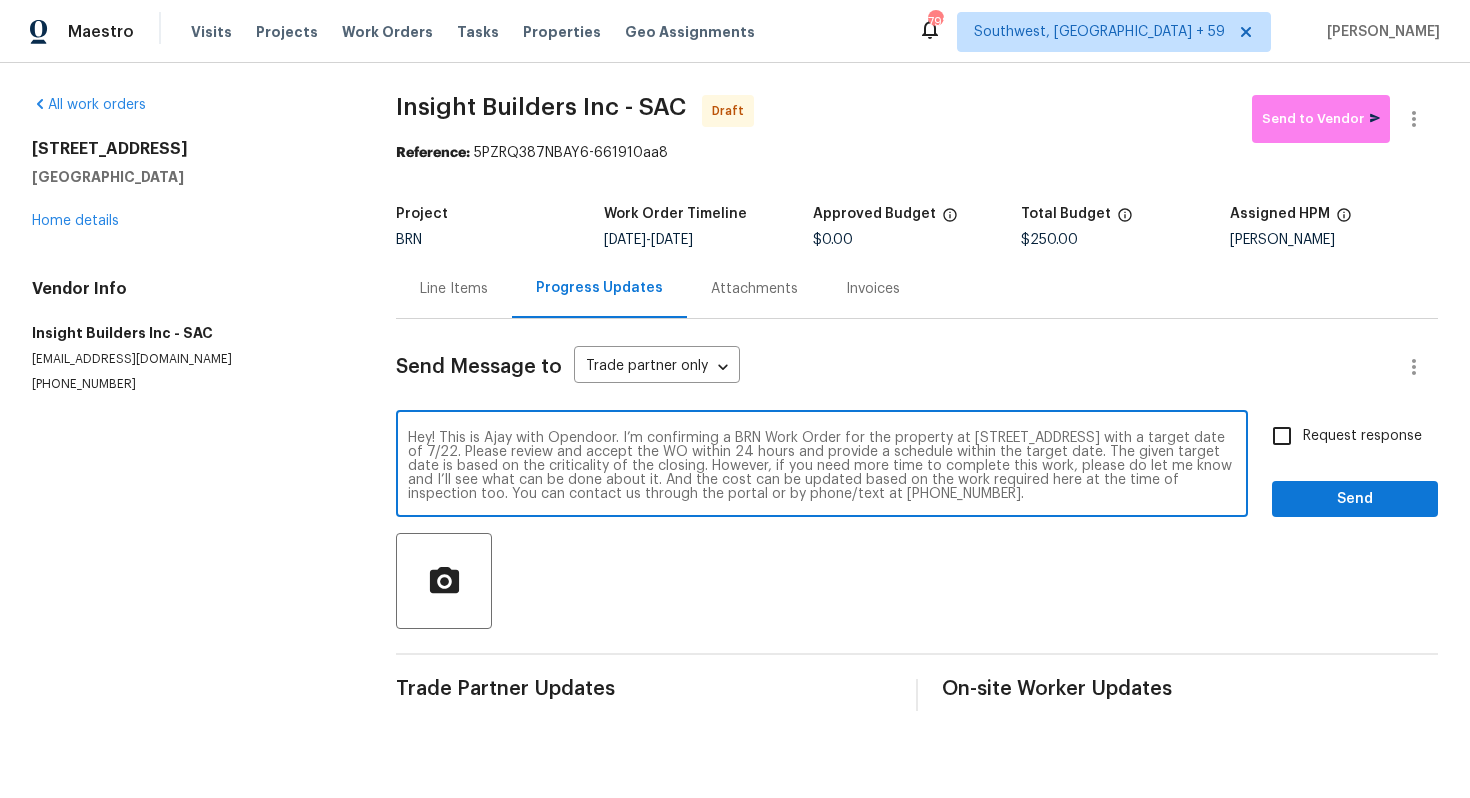 type on "Hey! This is Ajay with Opendoor. I’m confirming a BRN Work Order for the property at [STREET_ADDRESS] with a target date of 7/22. Please review and accept the WO within 24 hours and provide a schedule within the target date. The given target date is based on the criticality of the closing. However, if you need more time to complete this work, please do let me know and I’ll see what can be done about it. And the cost can be updated based on the work required here at the time of inspection too. You can contact us through the portal or by phone/text at [PHONE_NUMBER]." 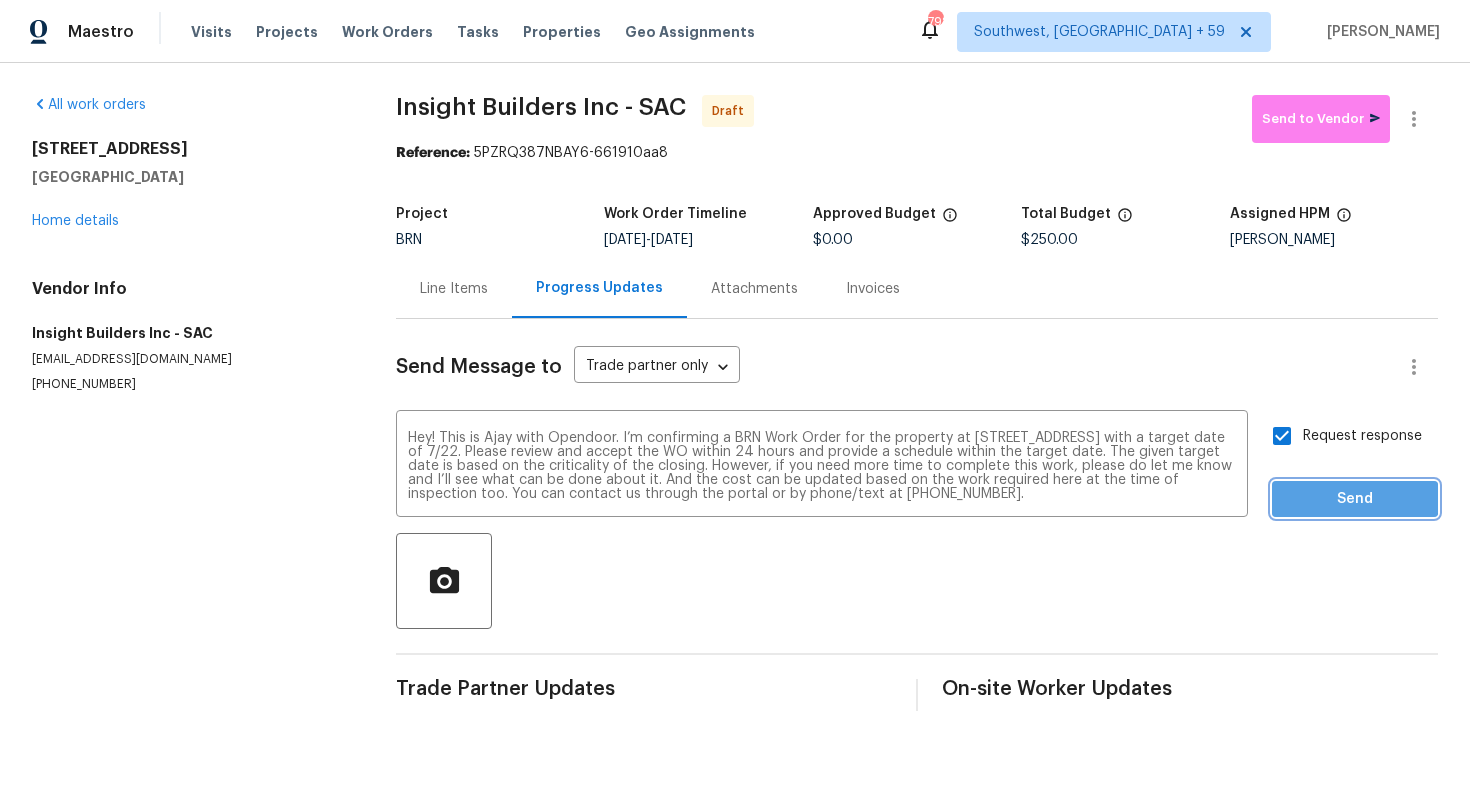 click on "Send" at bounding box center (1355, 499) 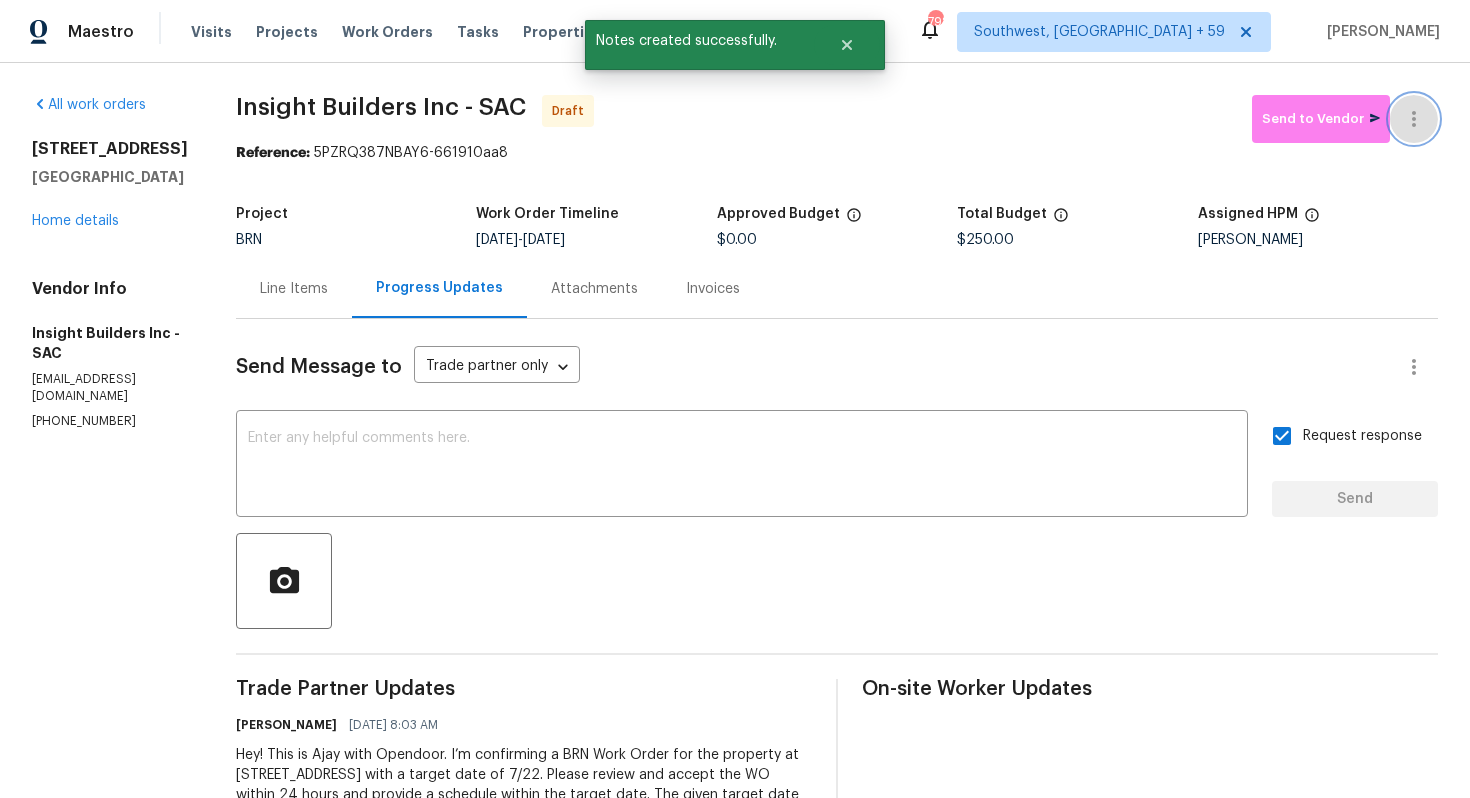 click 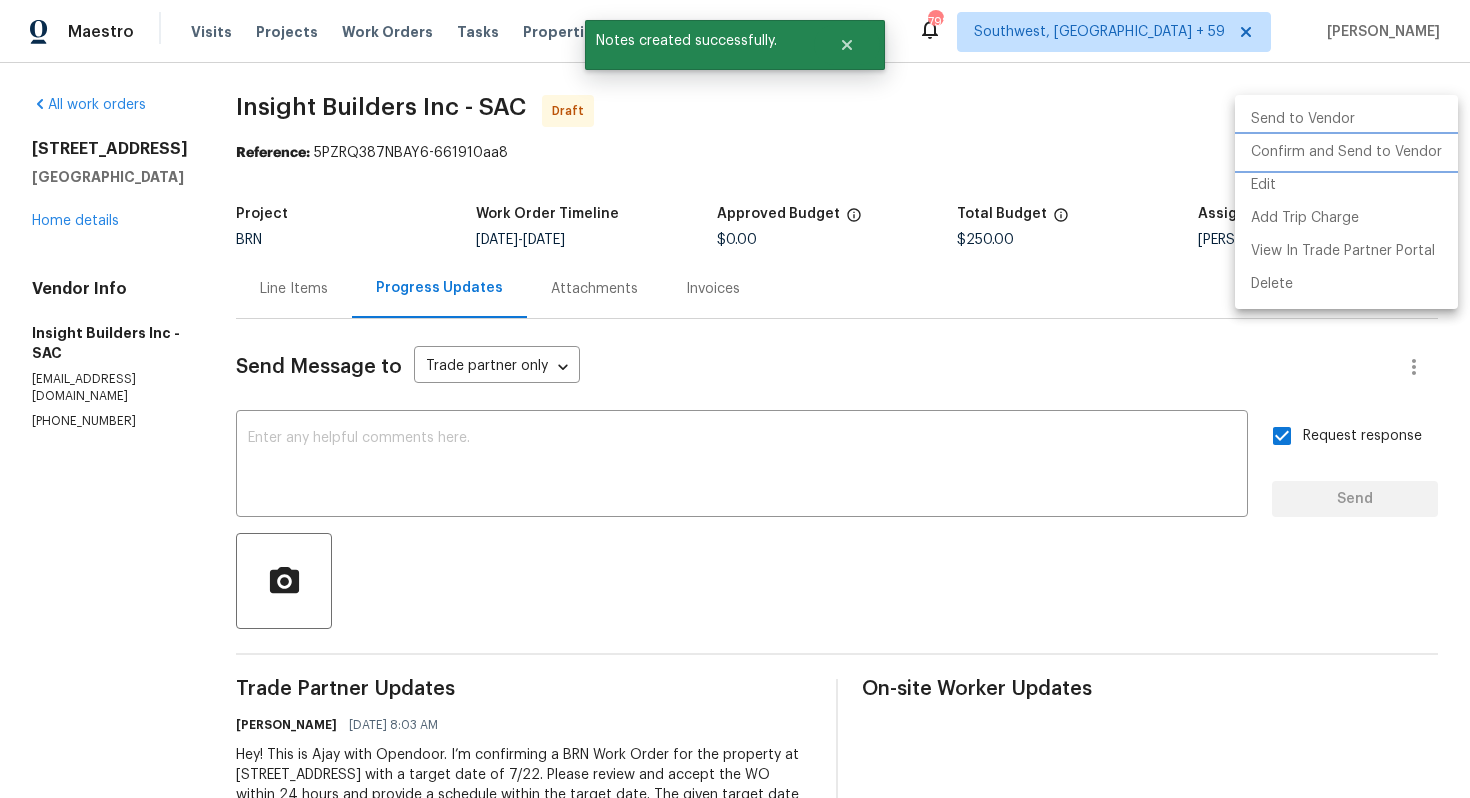 click on "Confirm and Send to Vendor" at bounding box center (1346, 152) 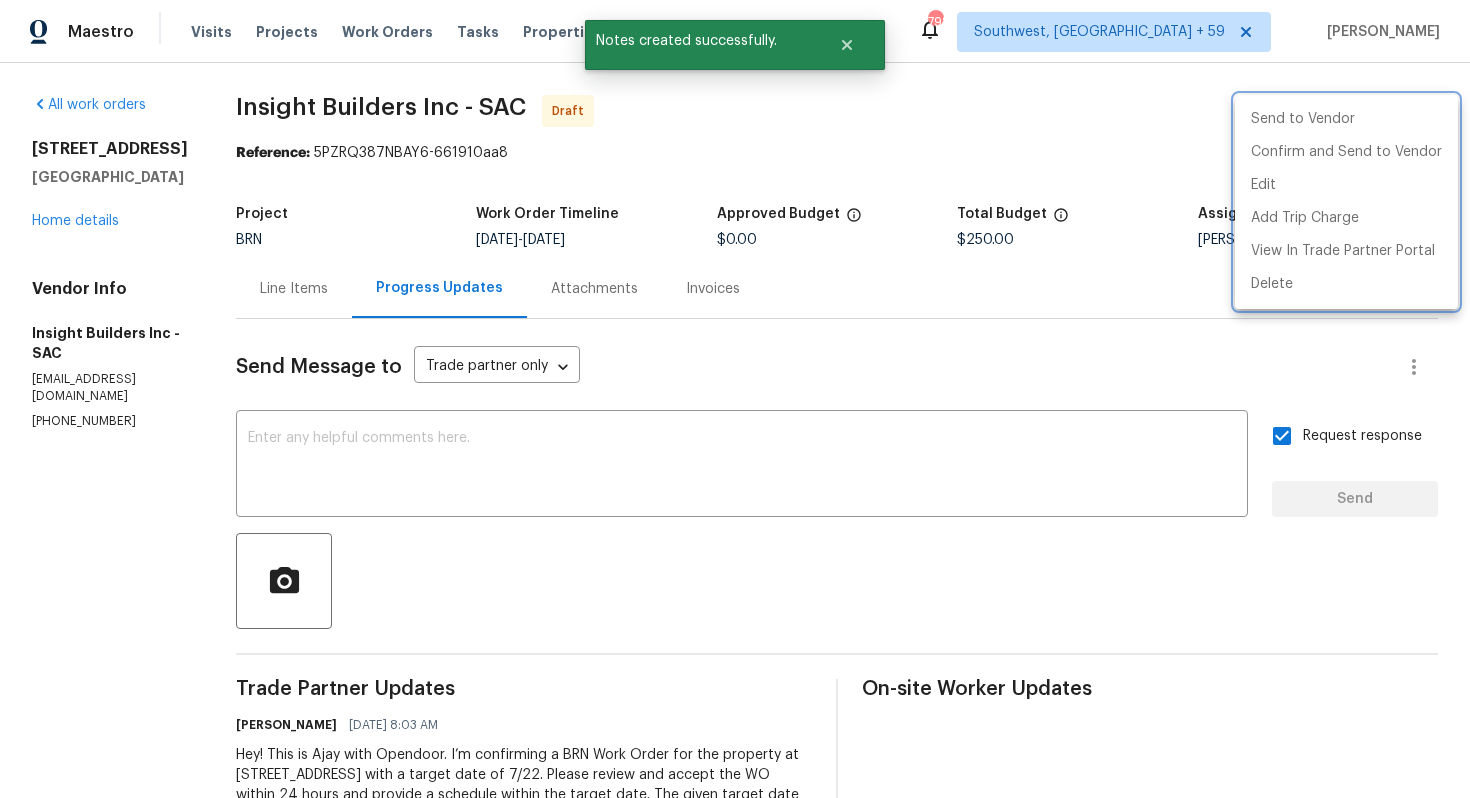 click at bounding box center [735, 399] 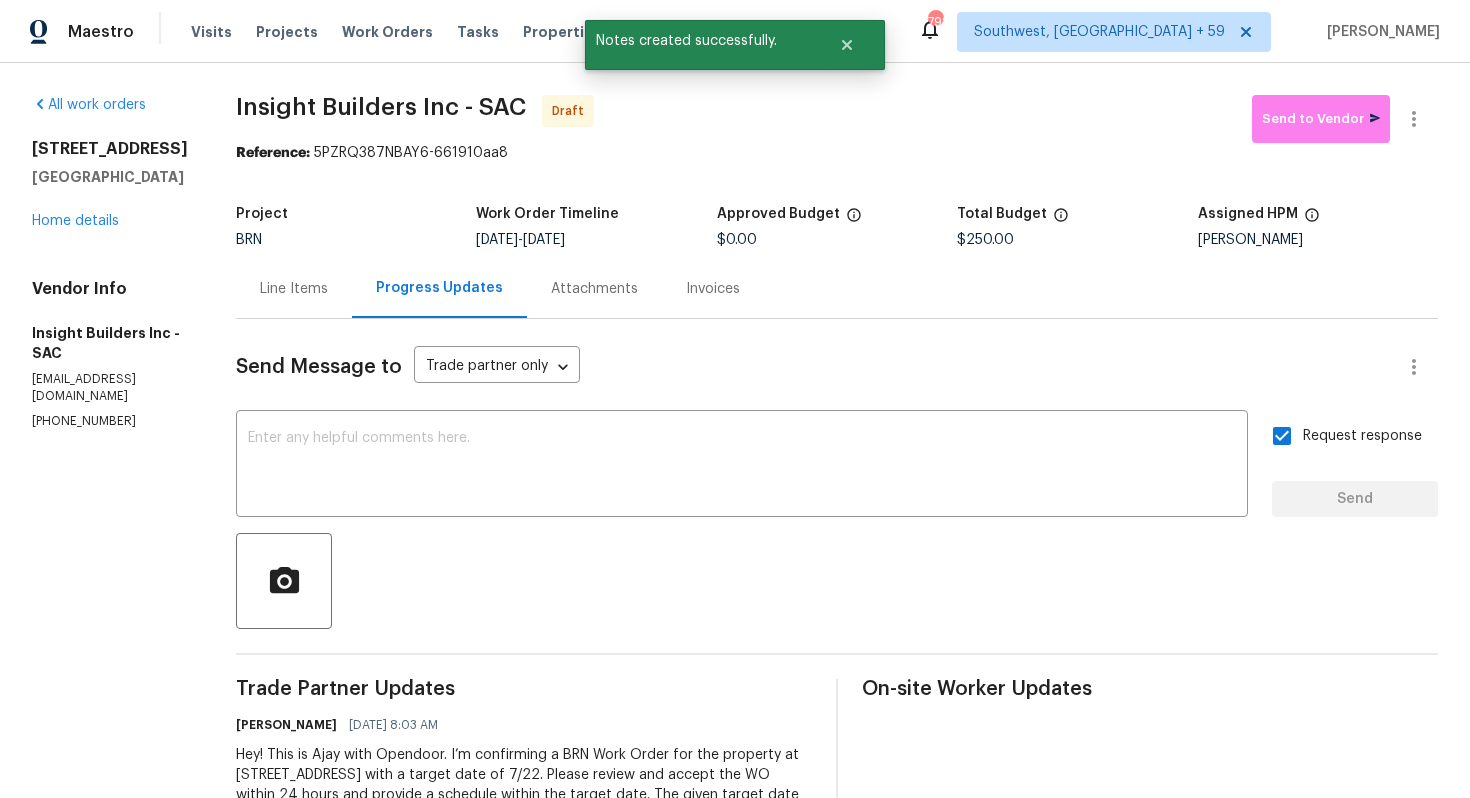 click at bounding box center (742, 466) 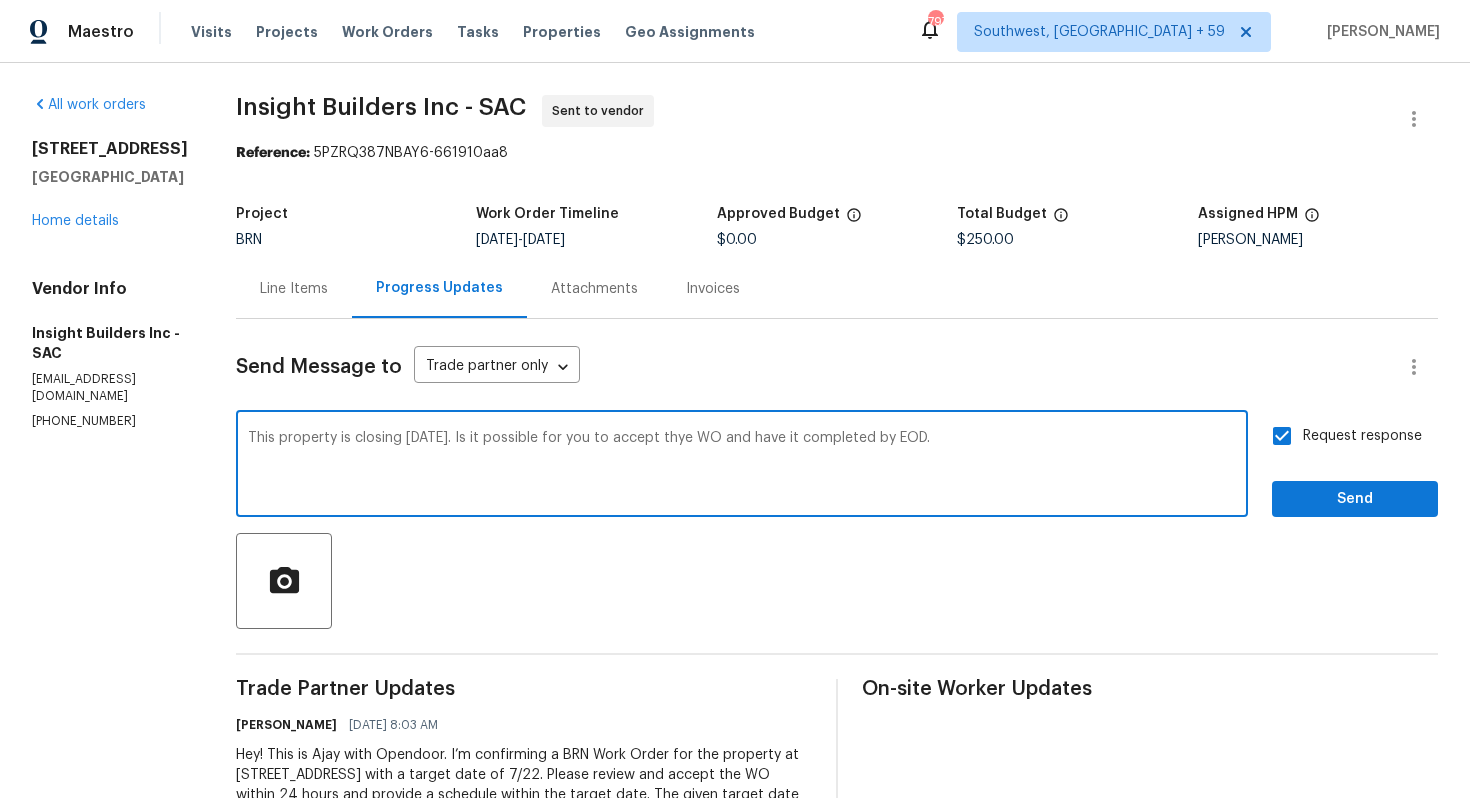 click on "This property is closing [DATE]. Is it possible for you to accept thye WO and have it completed by EOD." at bounding box center (742, 466) 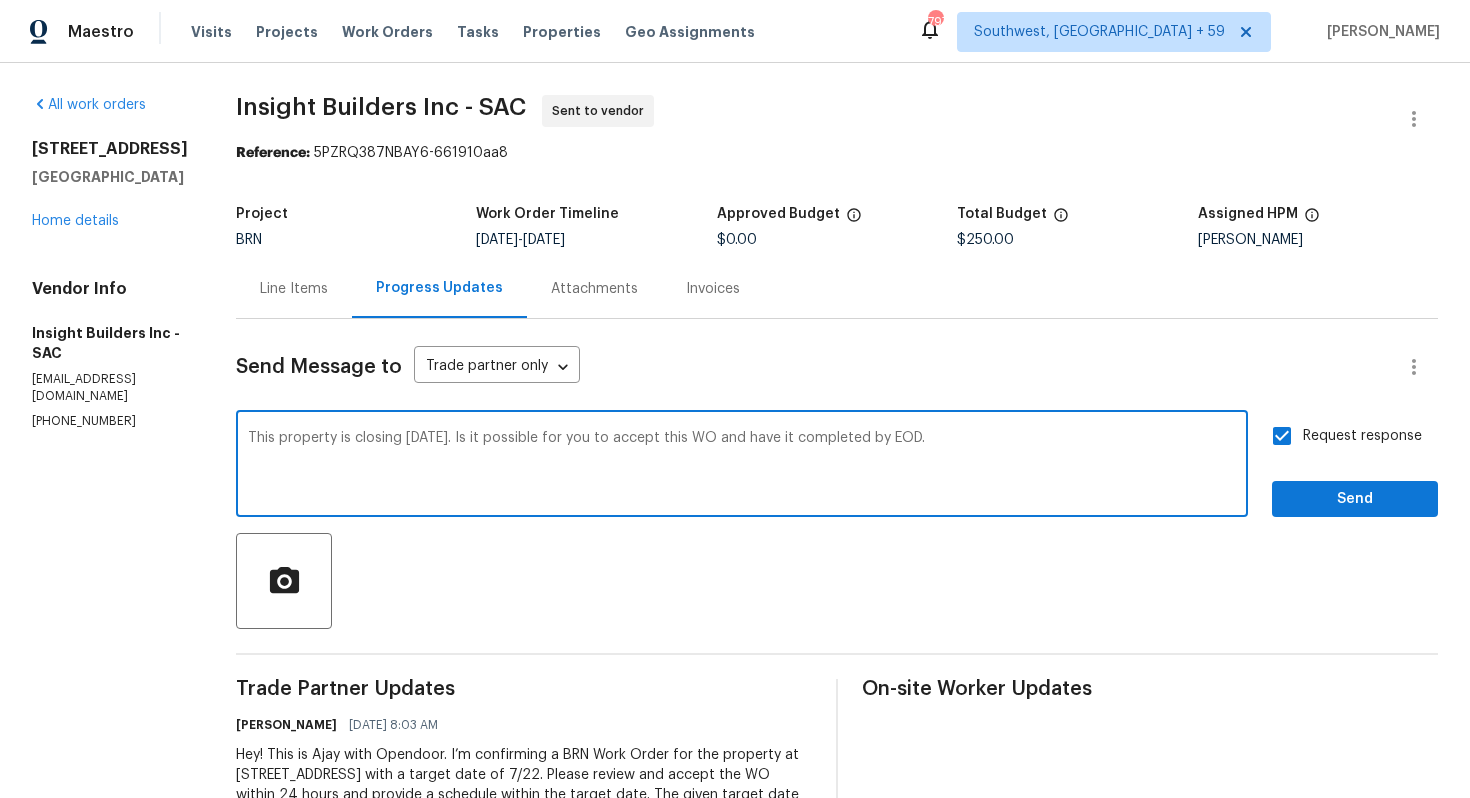 click on "This property is closing [DATE]. Is it possible for you to accept this WO and have it completed by EOD." at bounding box center [742, 466] 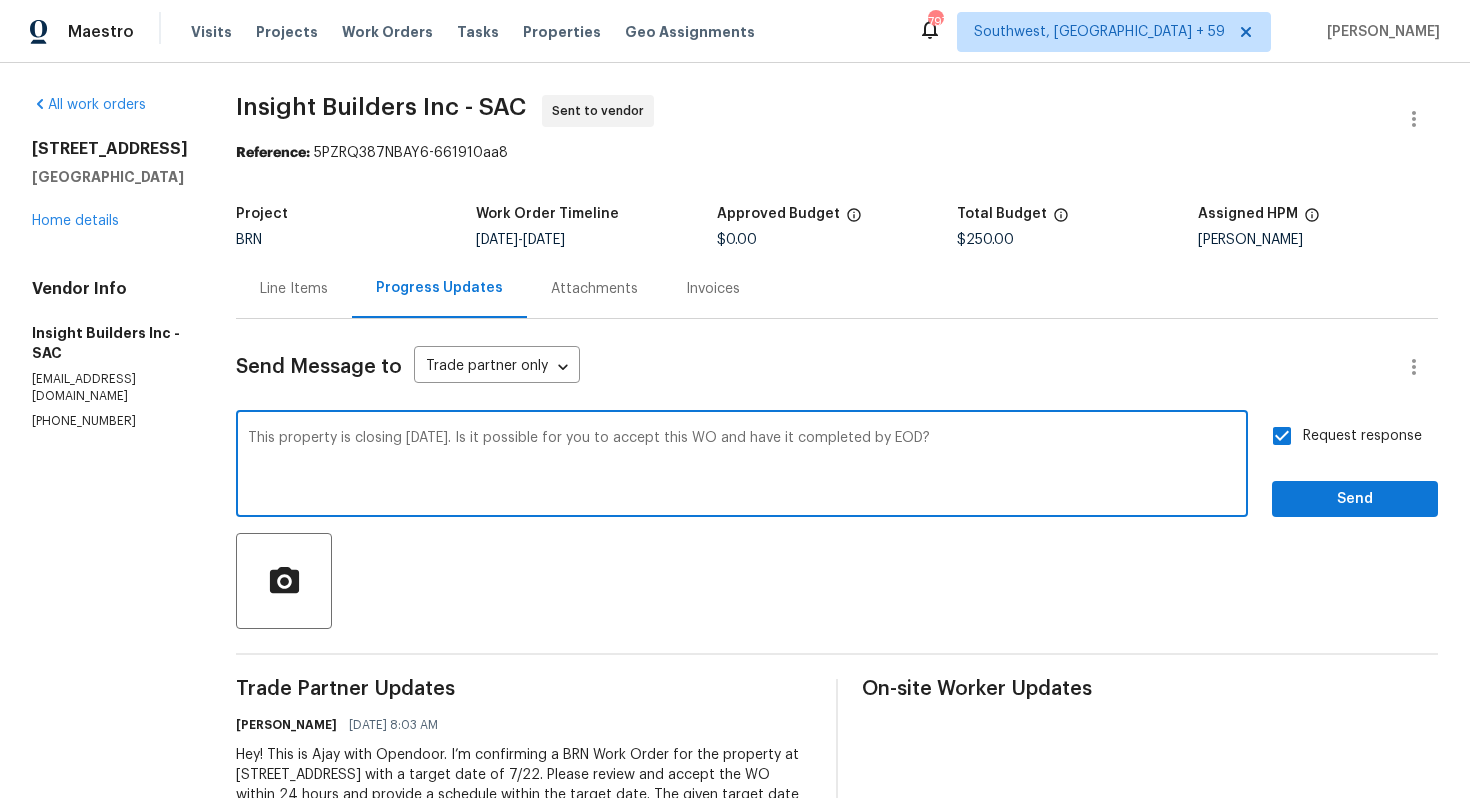 type on "This property is closing [DATE]. Is it possible for you to accept this WO and have it completed by EOD?" 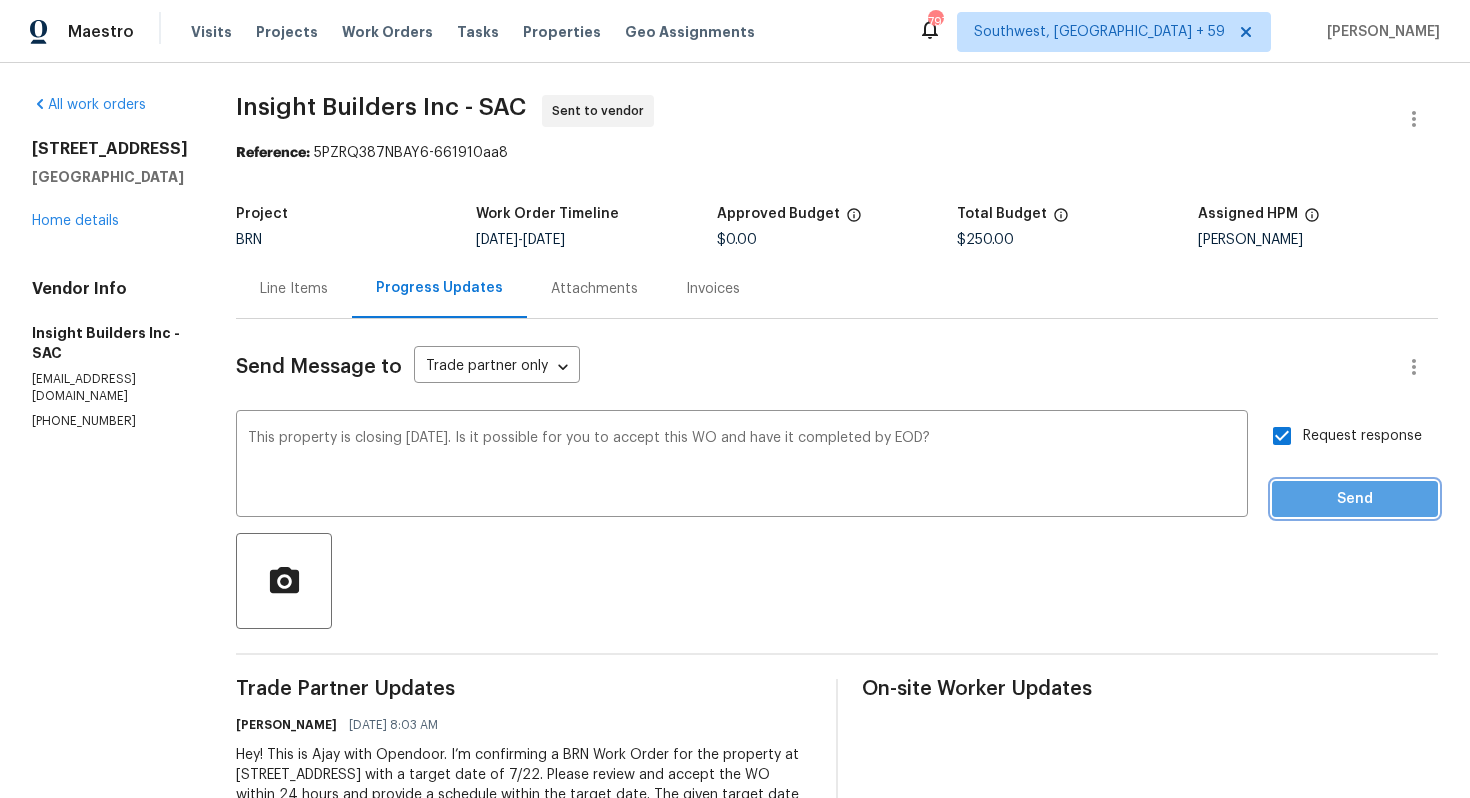 click on "Send" at bounding box center (1355, 499) 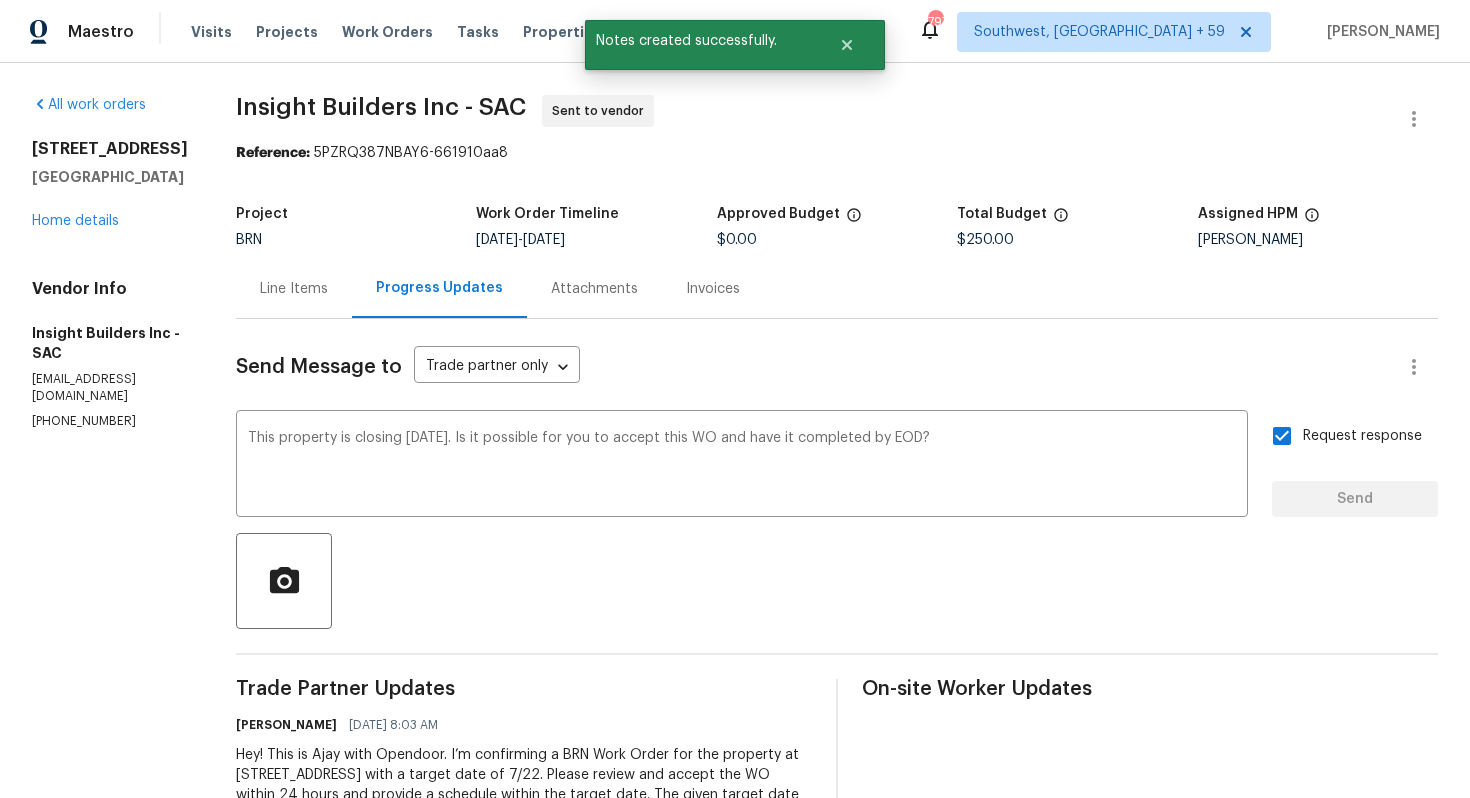 type 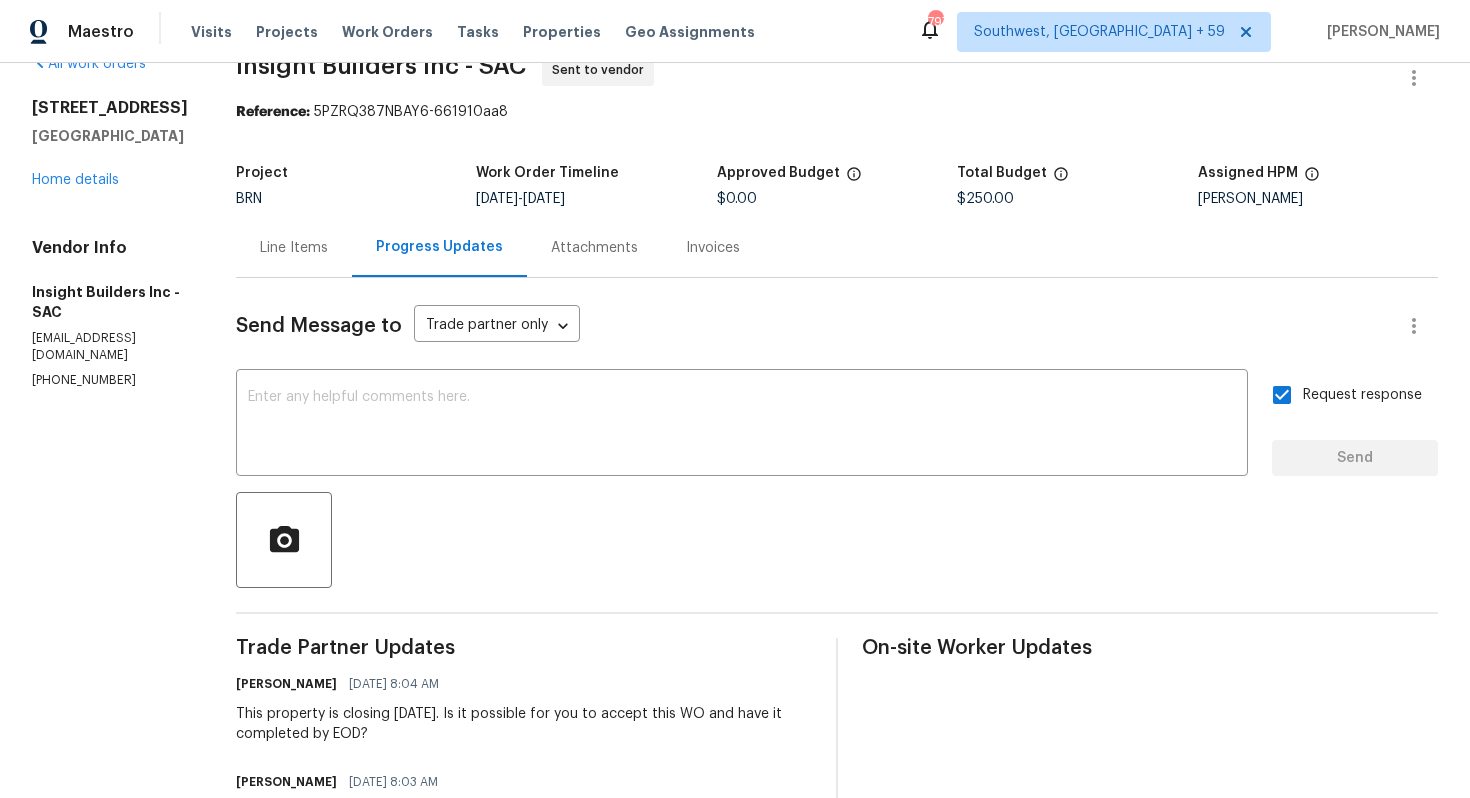 scroll, scrollTop: 0, scrollLeft: 0, axis: both 